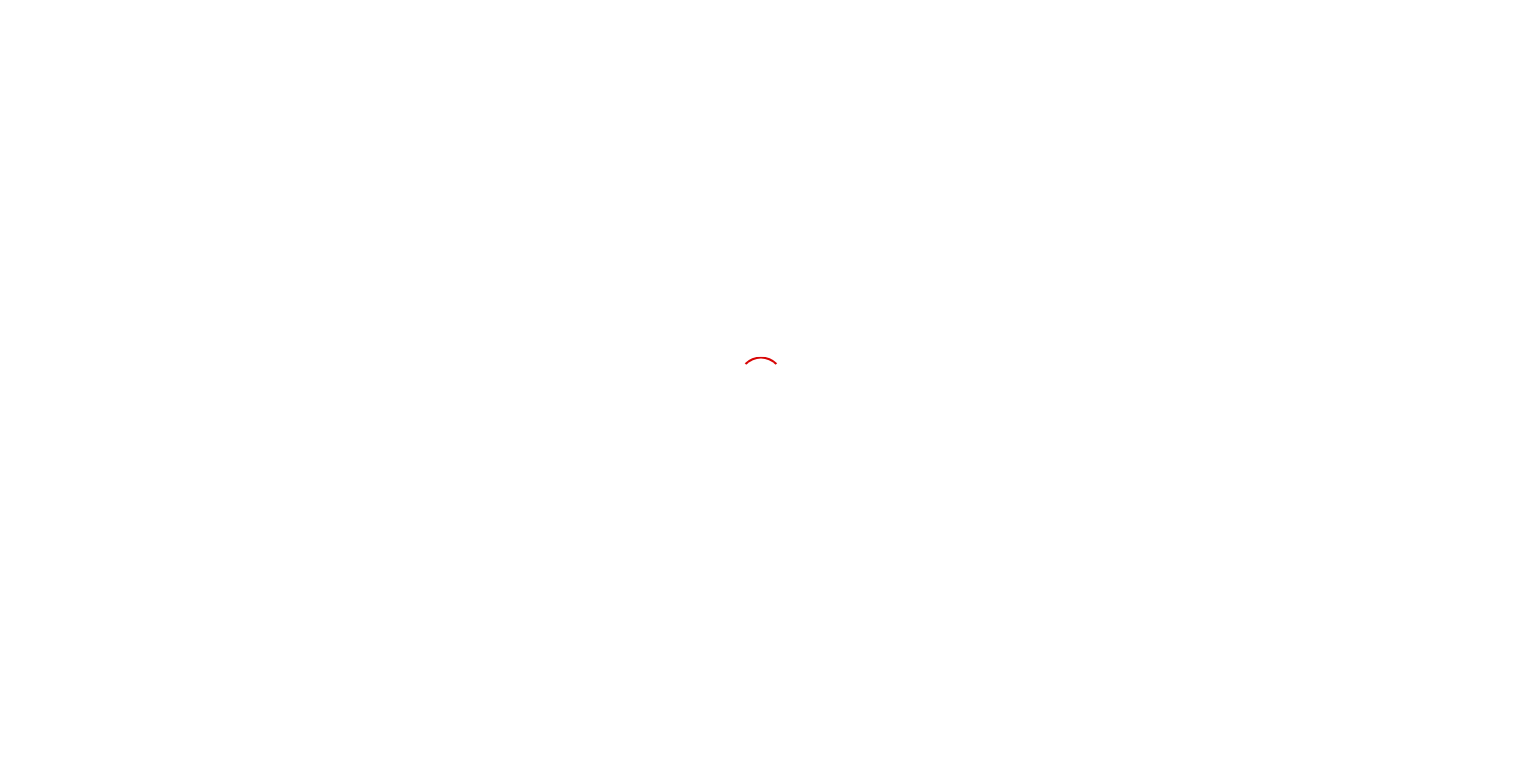scroll, scrollTop: 0, scrollLeft: 0, axis: both 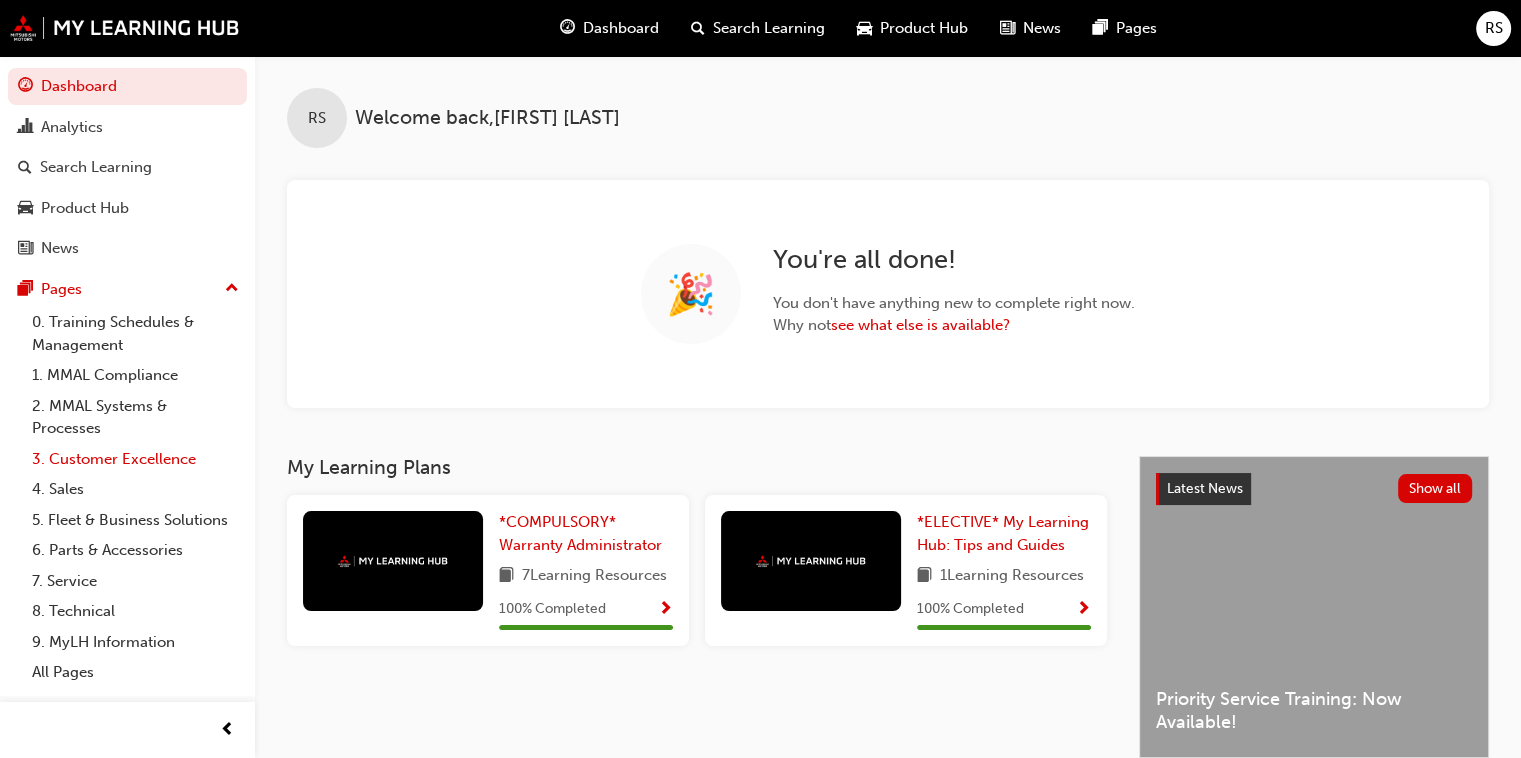 click on "3. Customer Excellence" at bounding box center (135, 459) 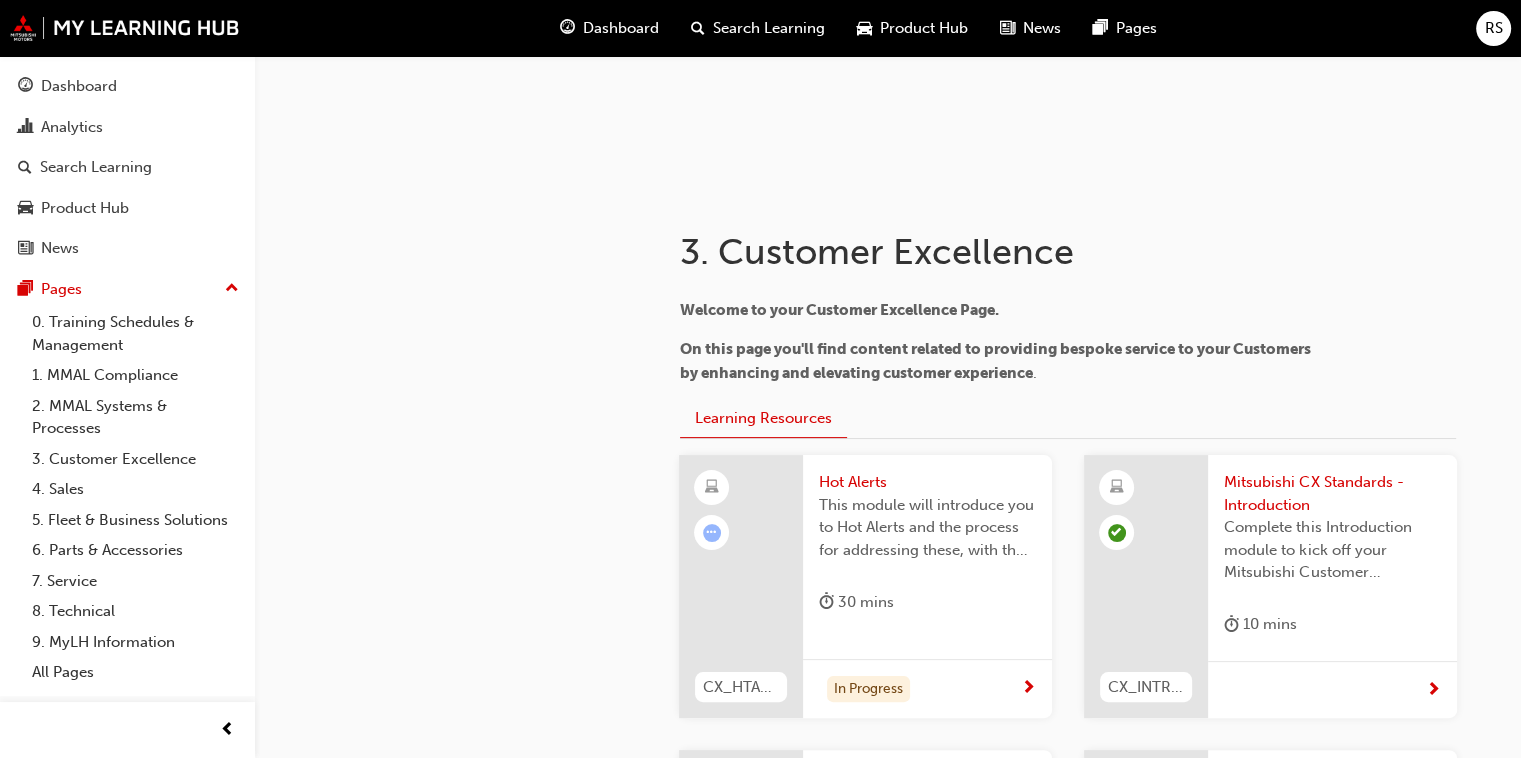 scroll, scrollTop: 320, scrollLeft: 0, axis: vertical 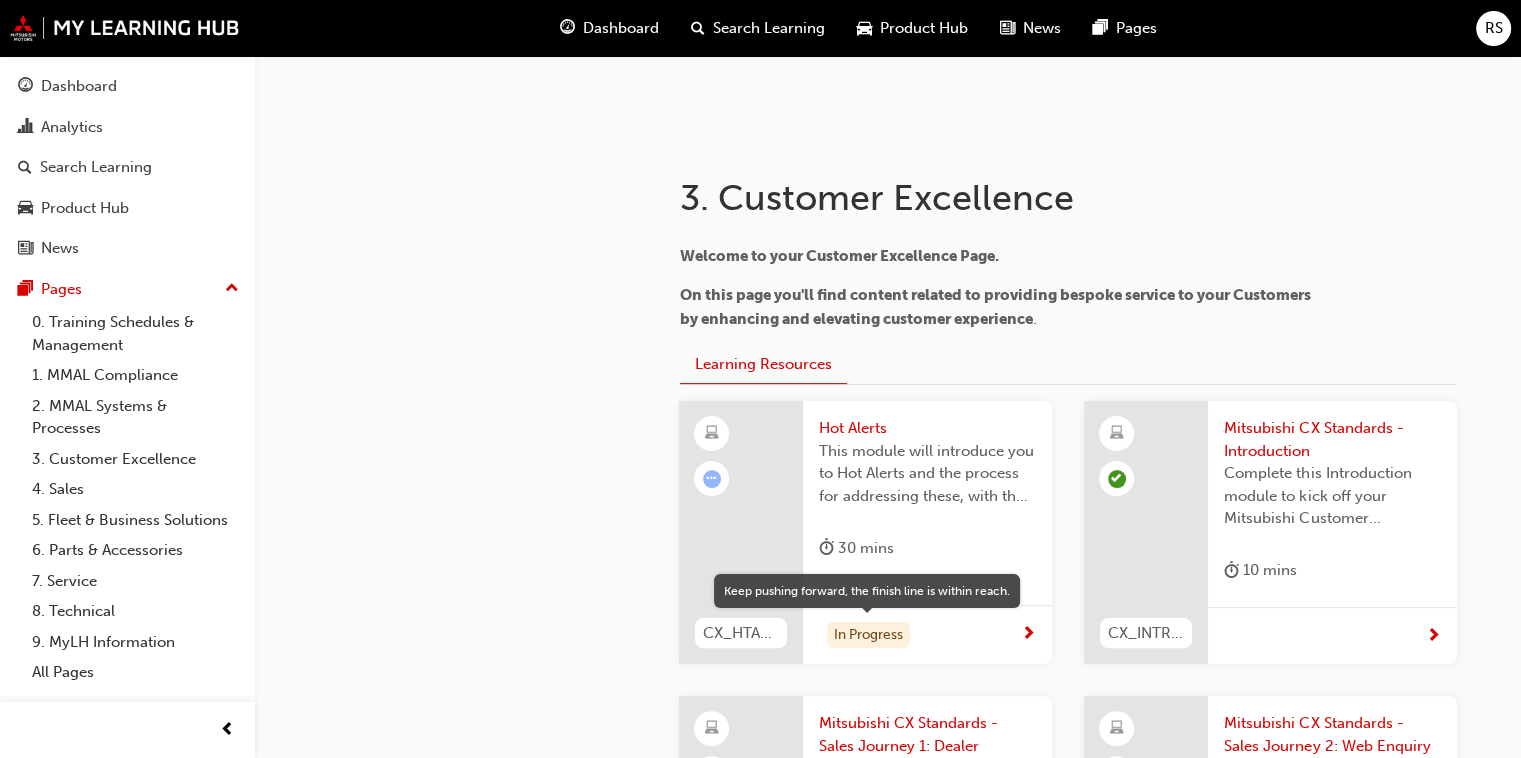 click on "In Progress" at bounding box center [868, 635] 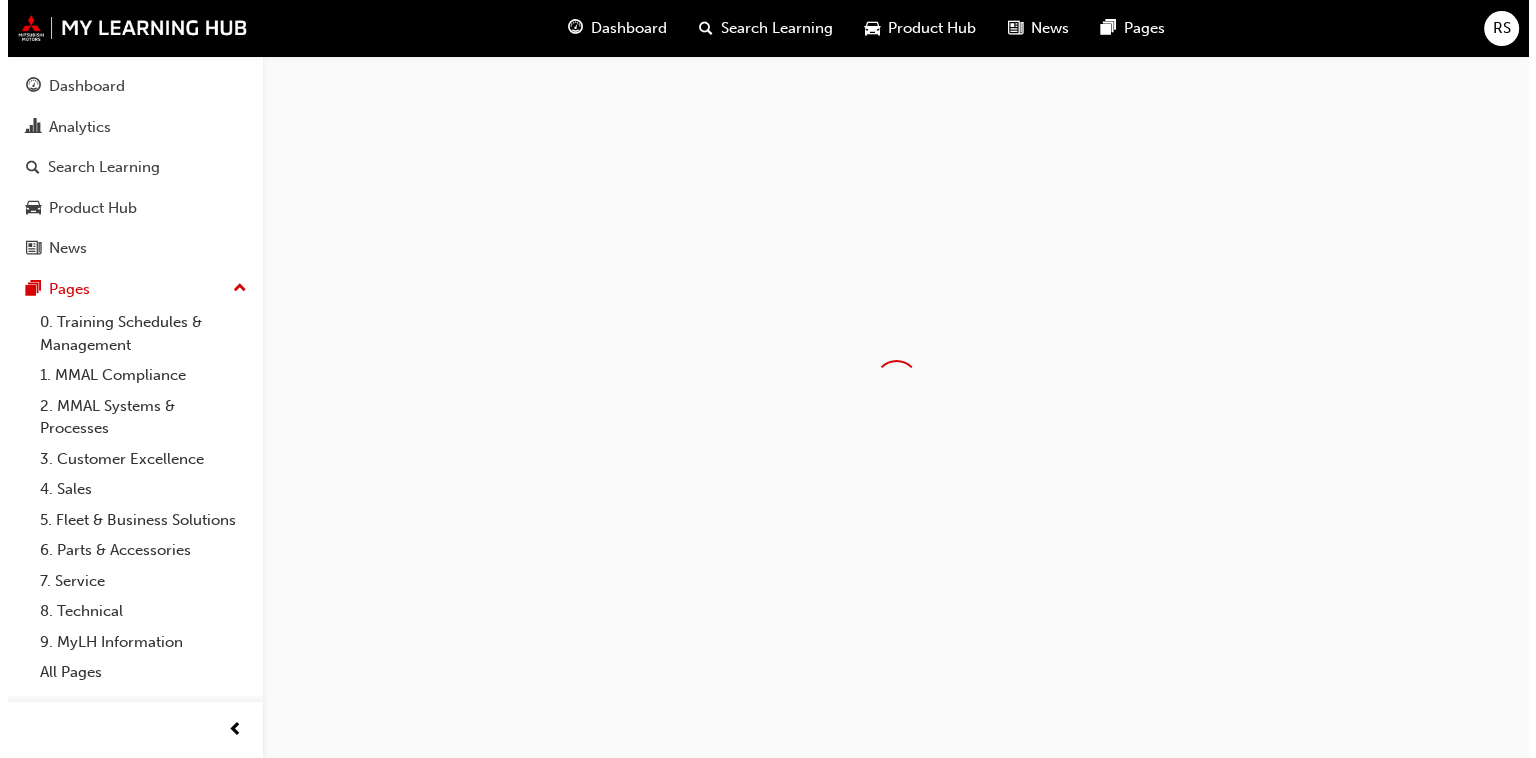 scroll, scrollTop: 0, scrollLeft: 0, axis: both 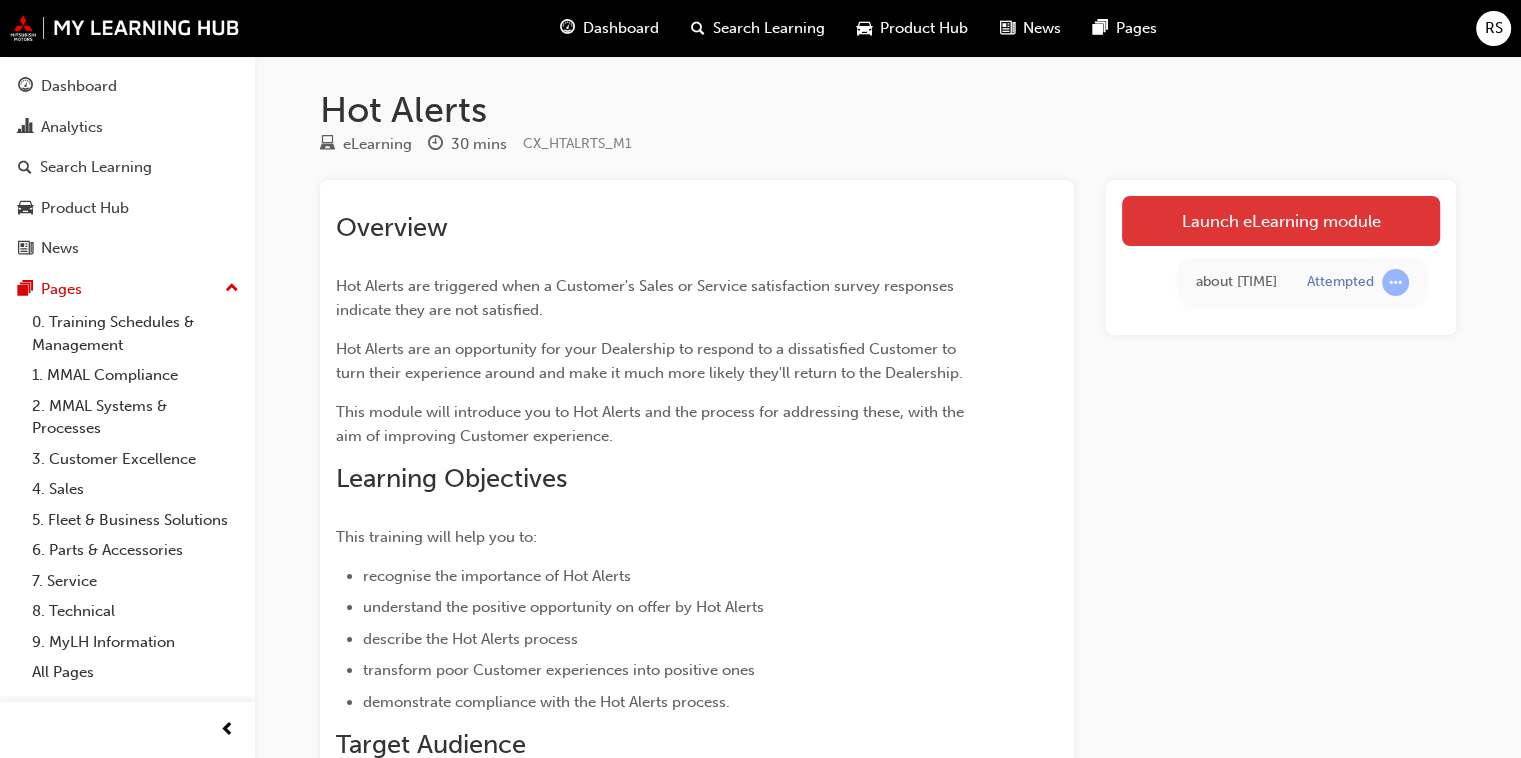 click on "Launch eLearning module" at bounding box center [1281, 221] 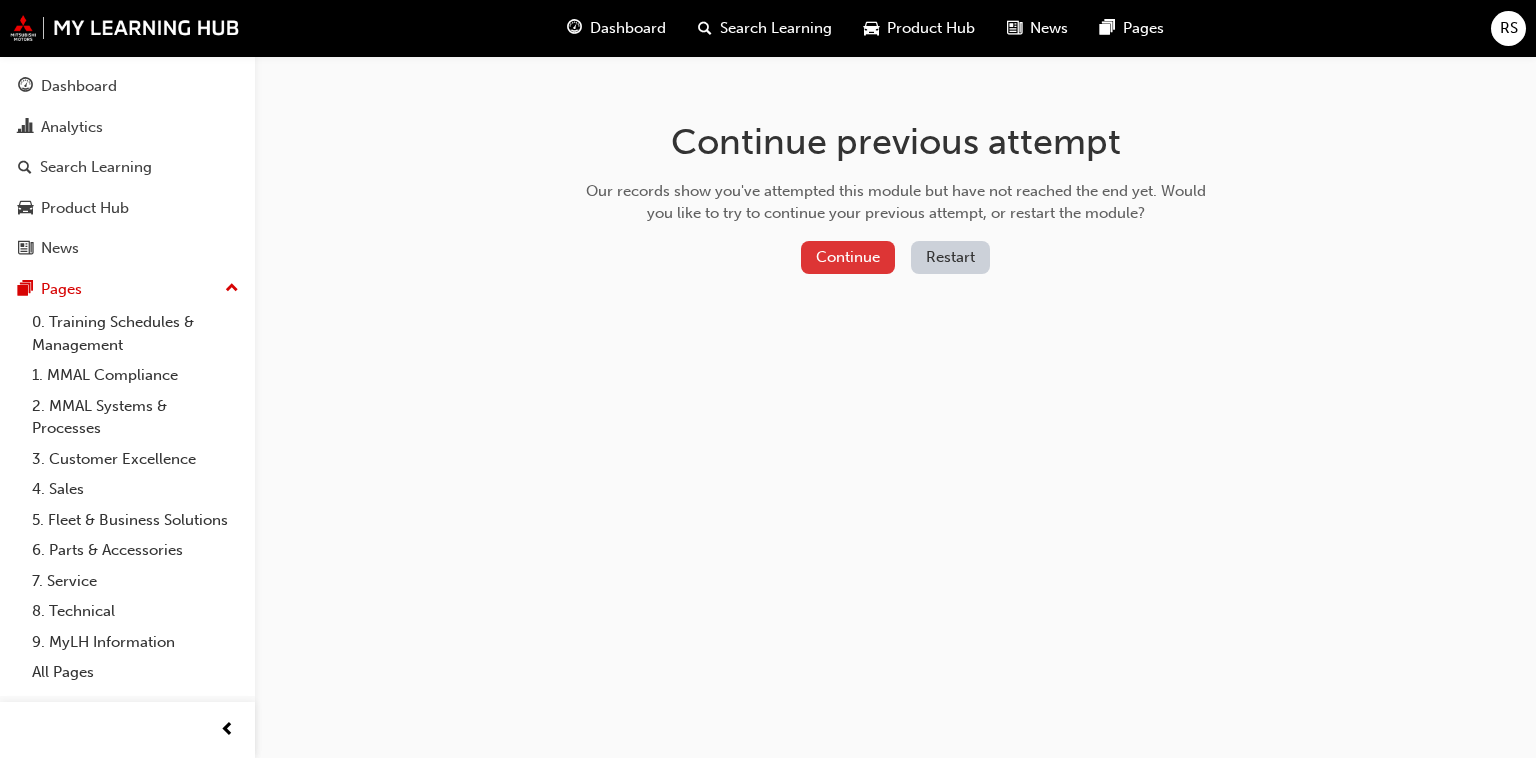 click on "Continue" at bounding box center (848, 257) 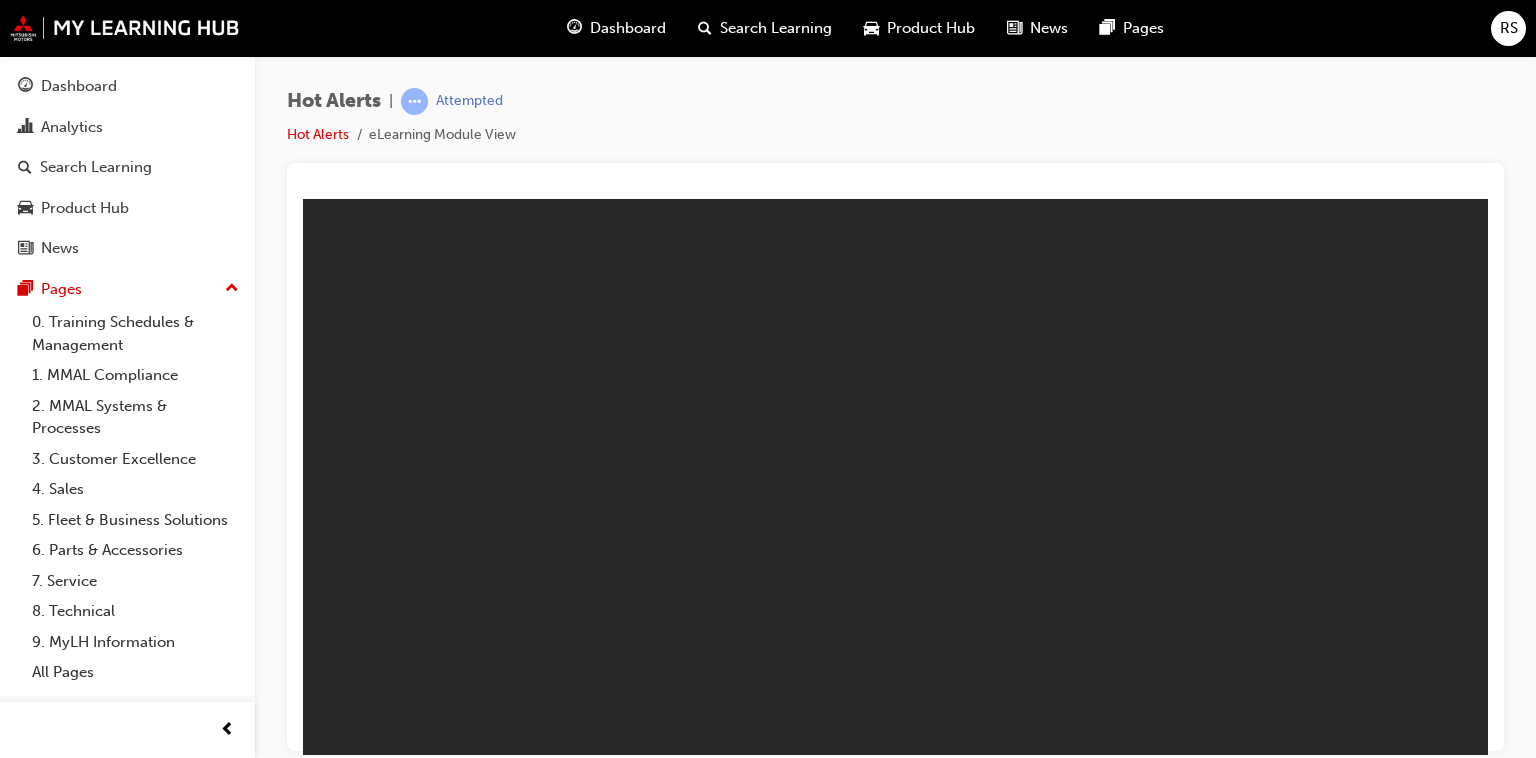scroll, scrollTop: 0, scrollLeft: 0, axis: both 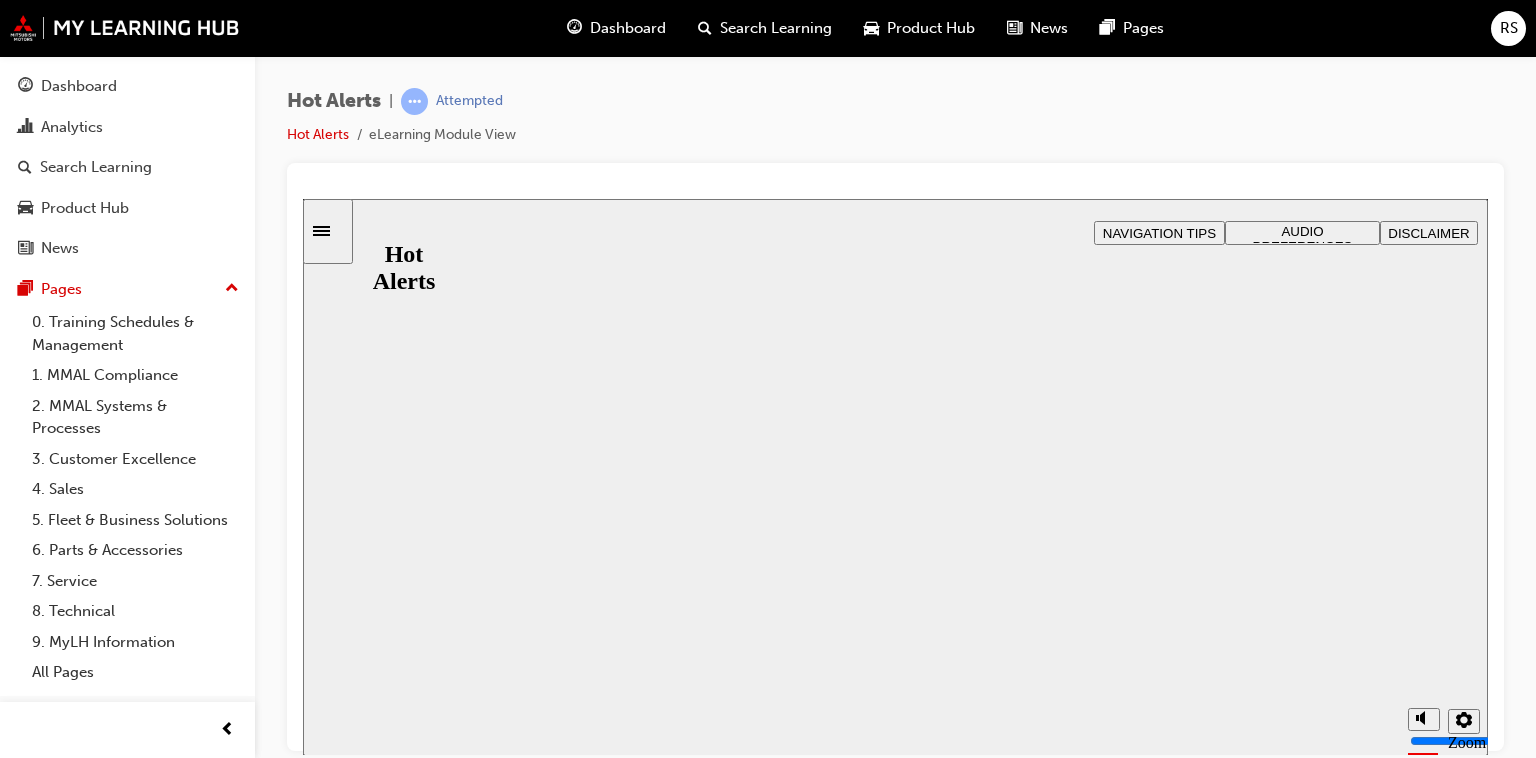 click on "Resume" at bounding box center [341, 1918] 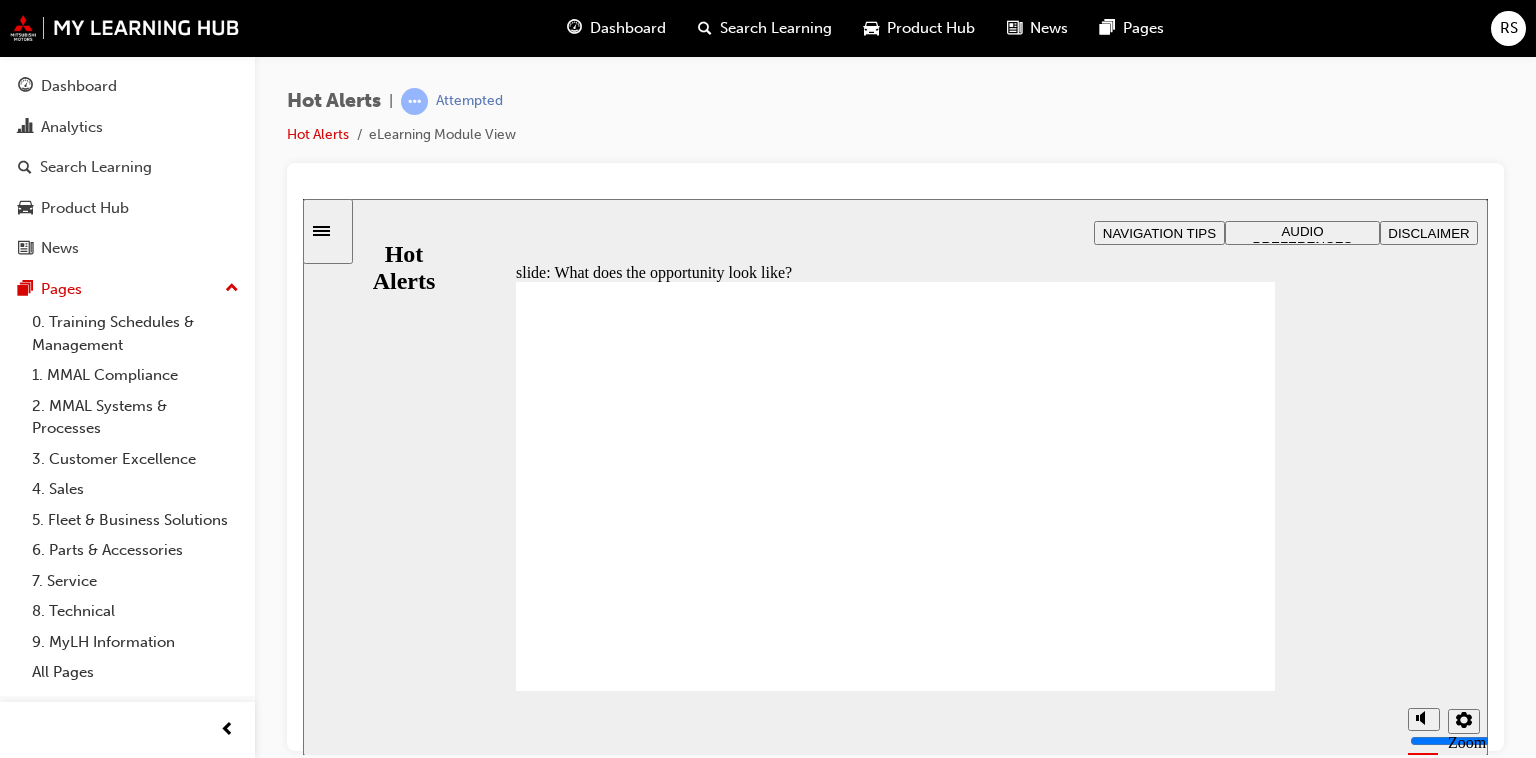 click 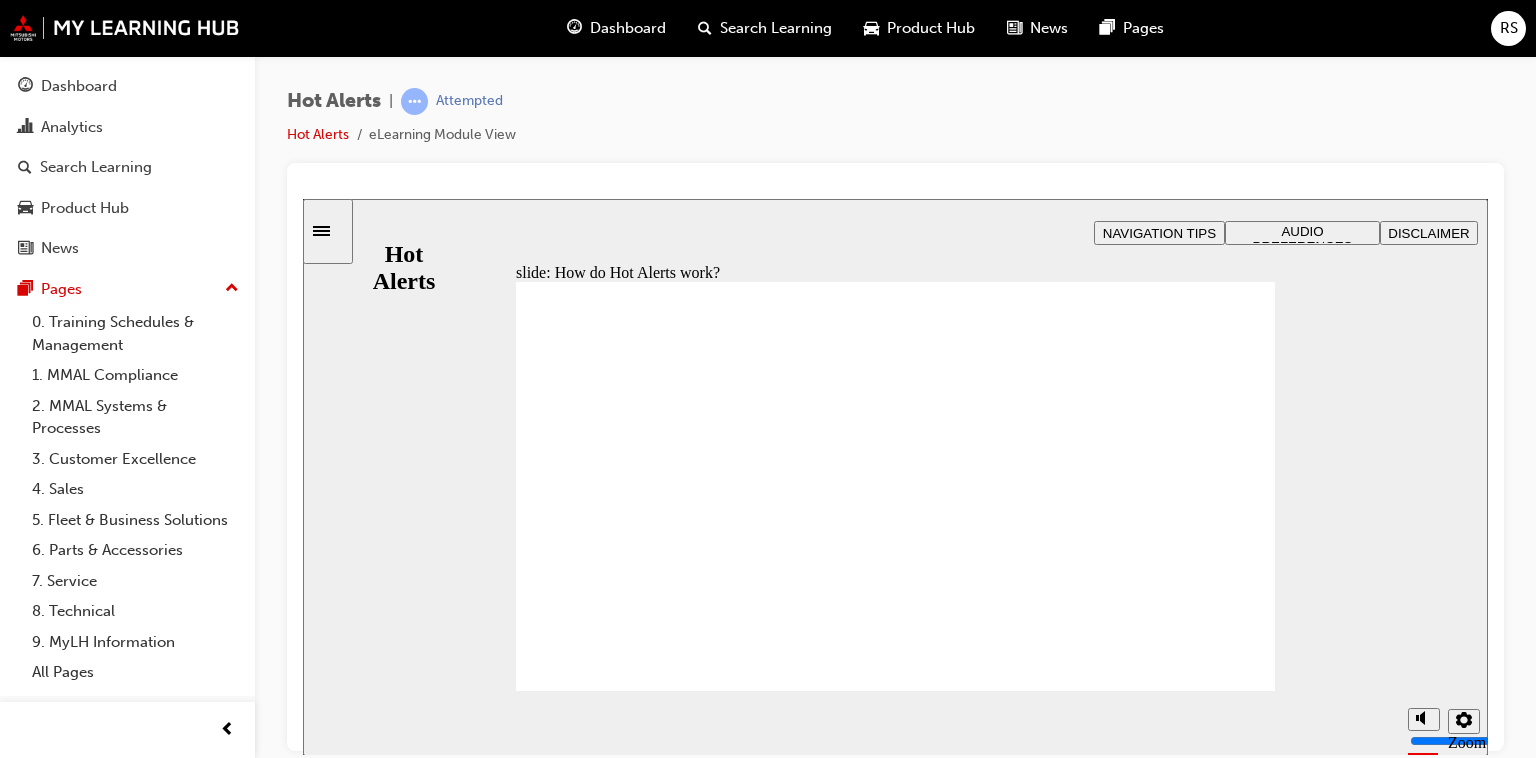 click 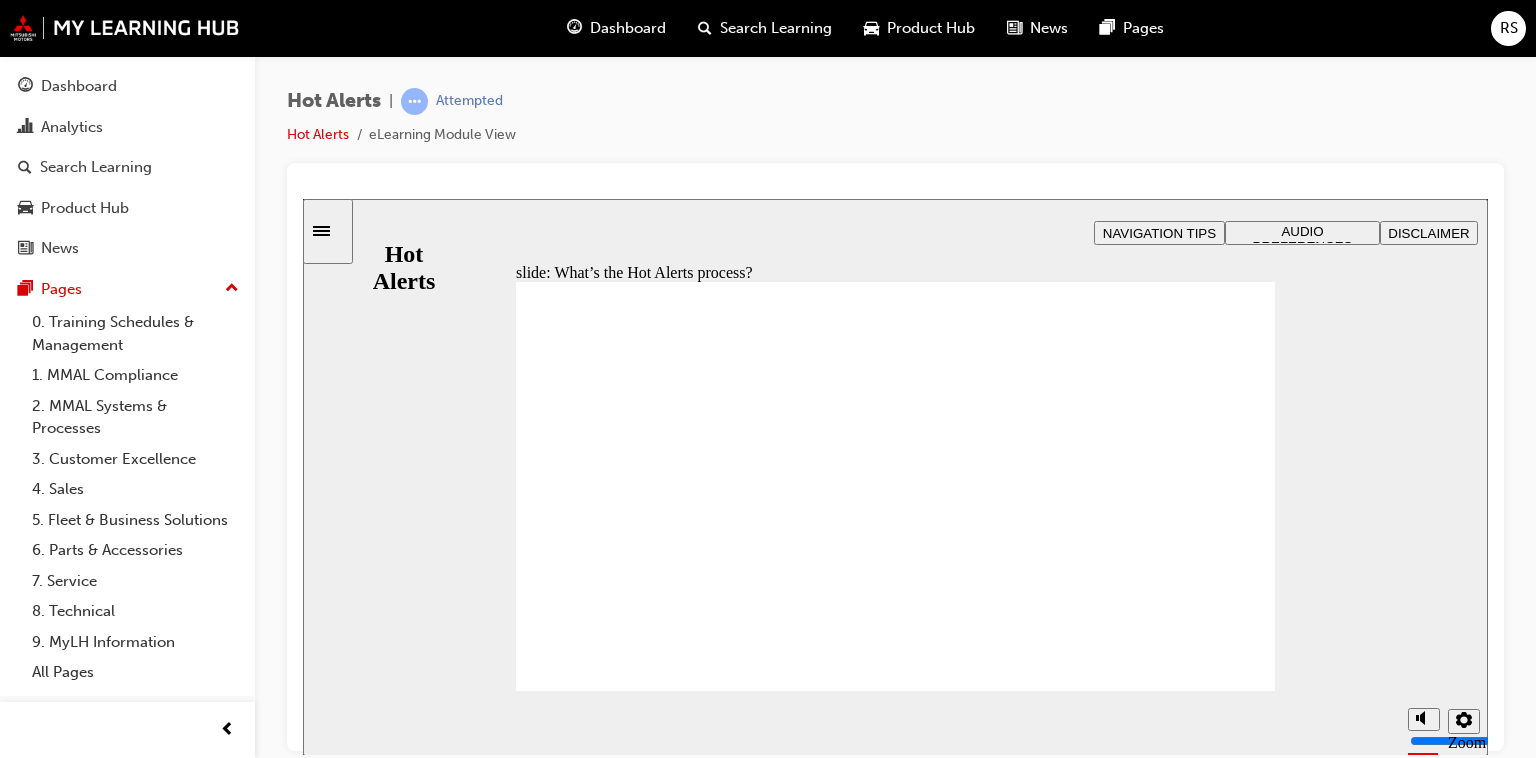 click 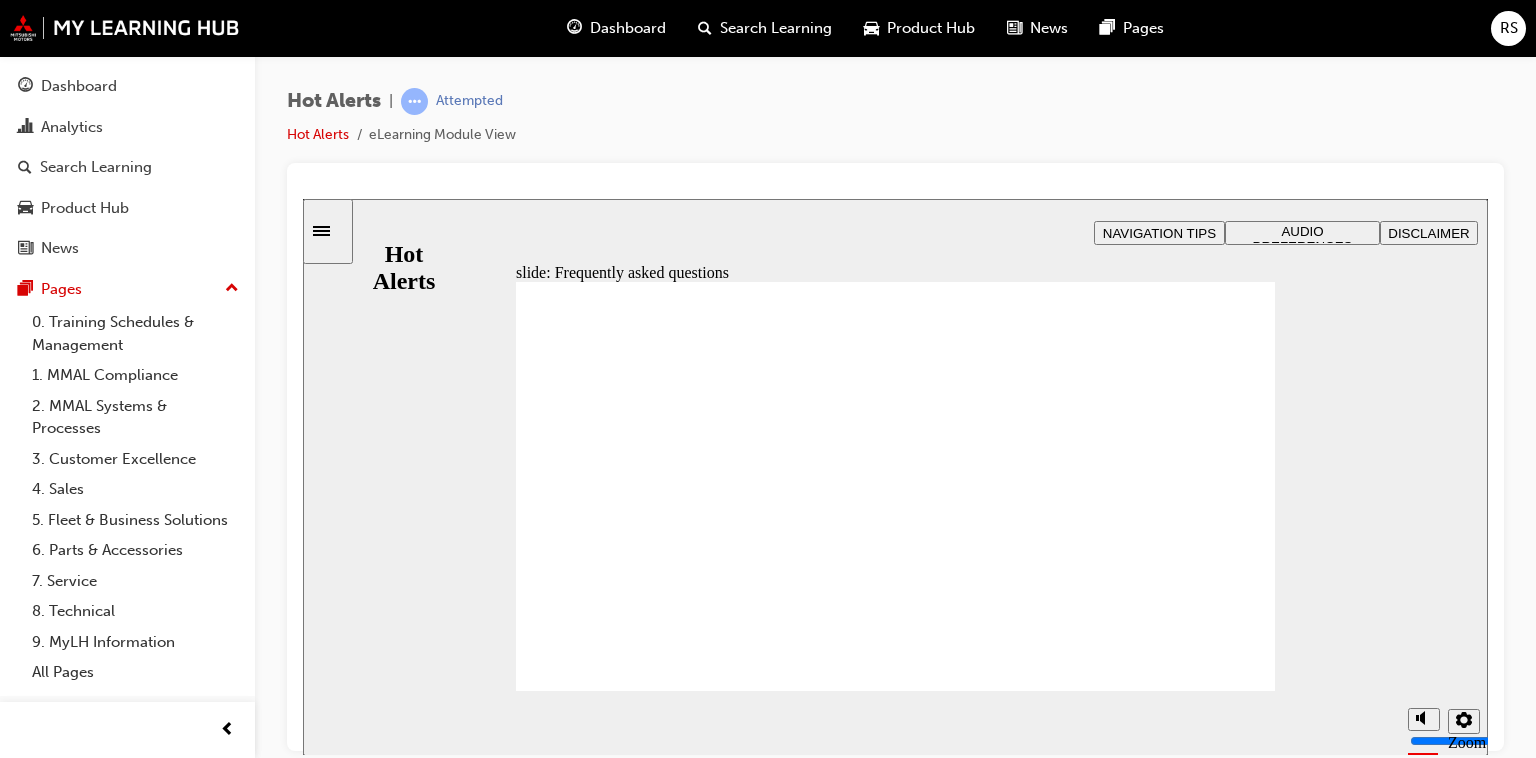 click 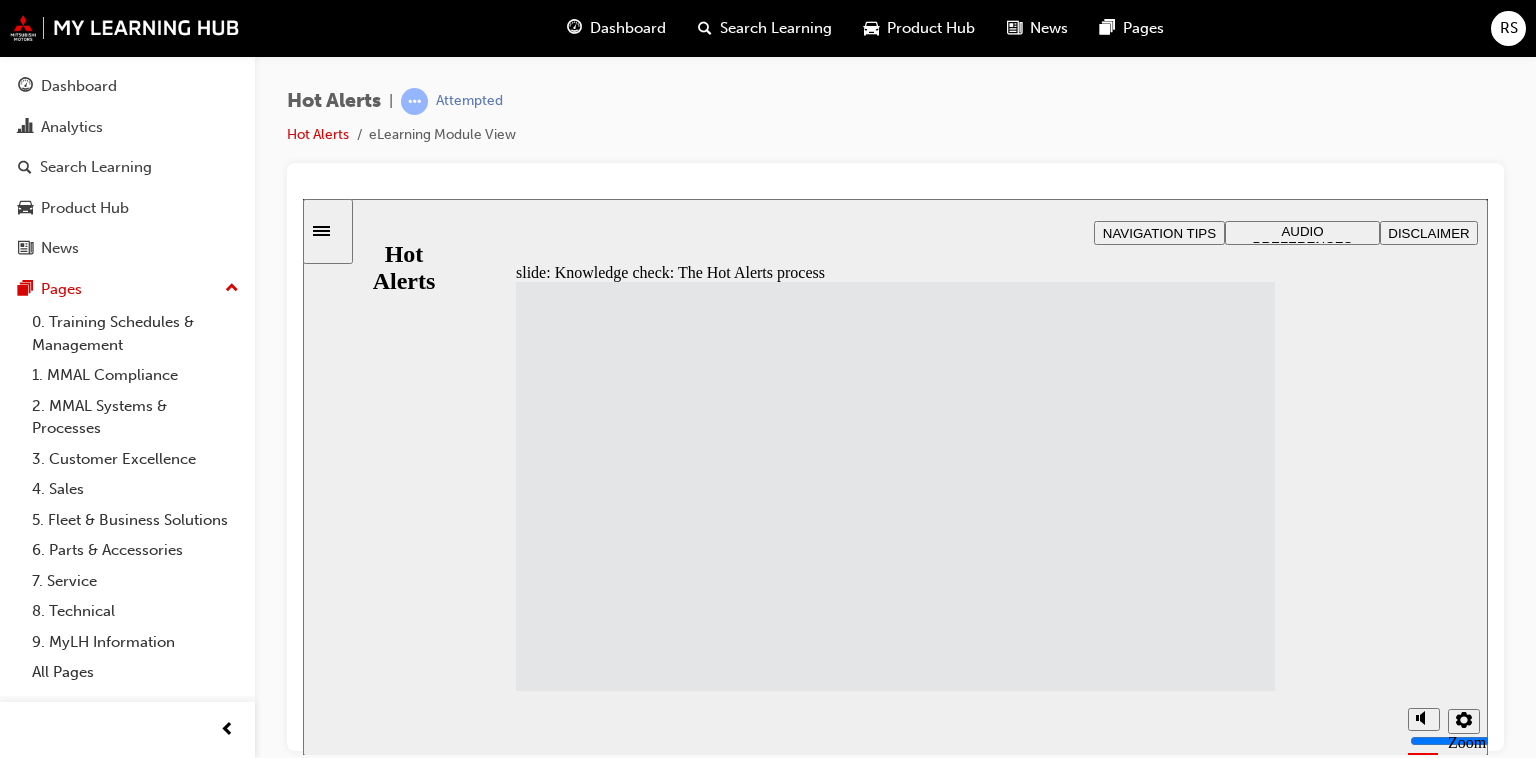 click 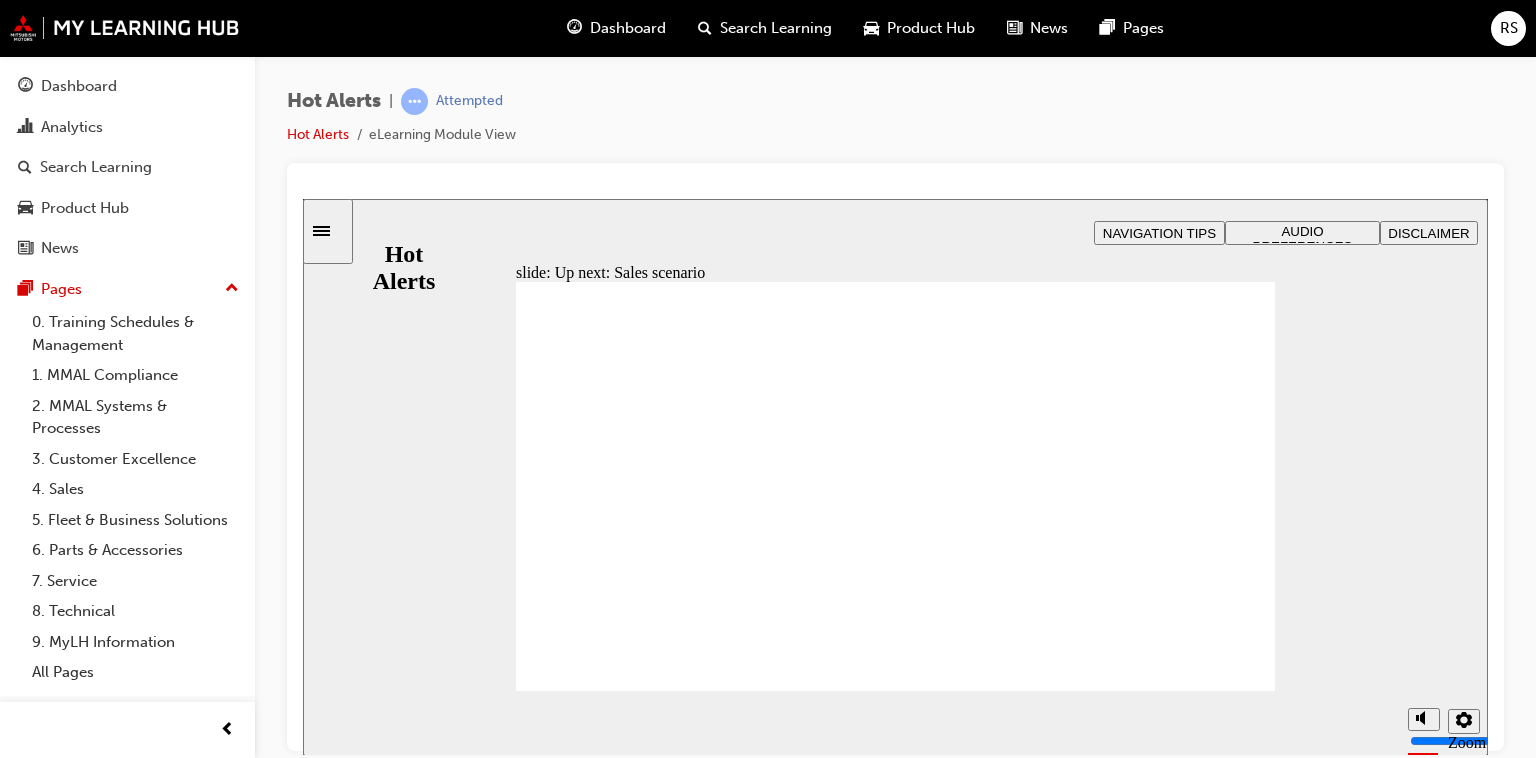 click 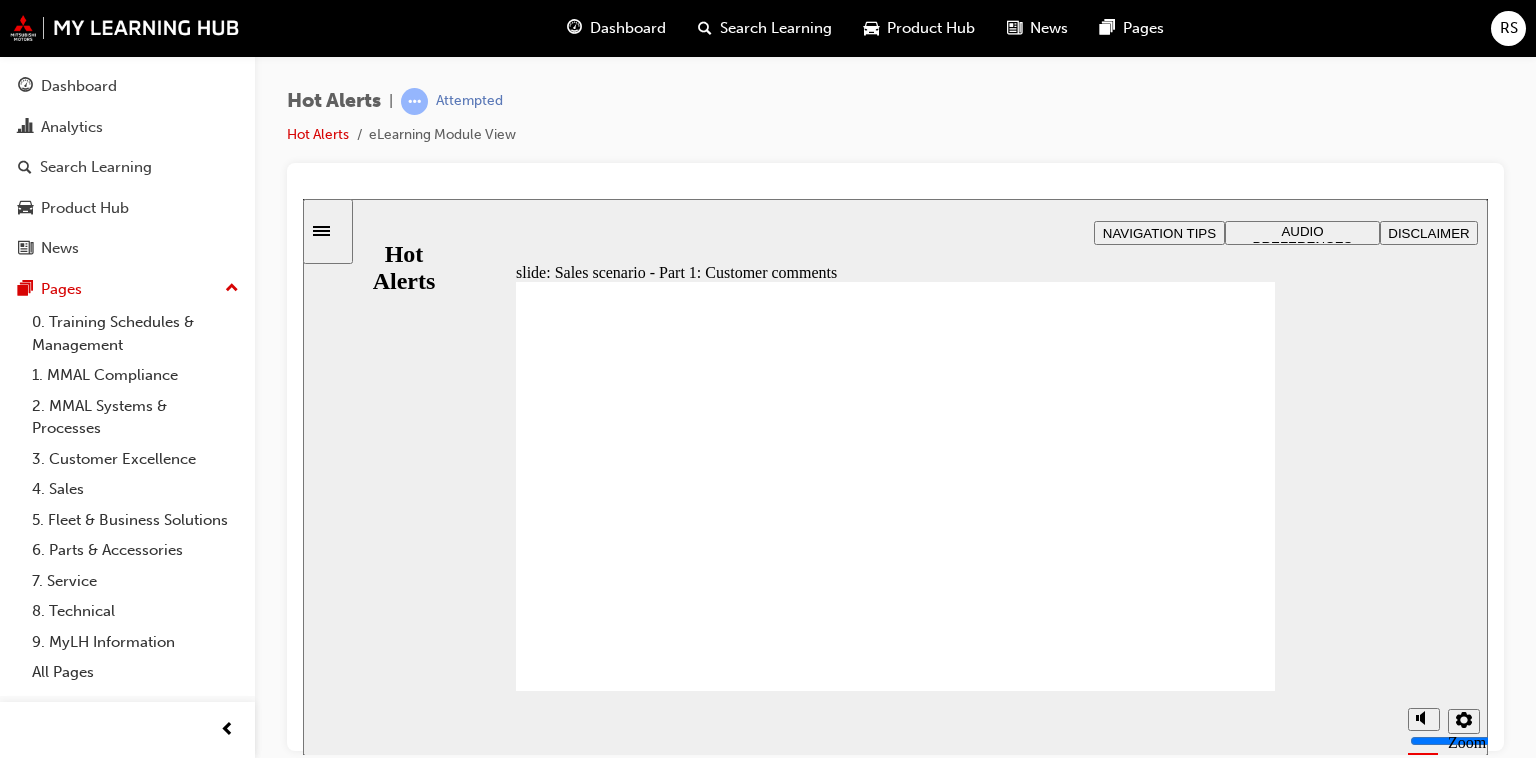 click 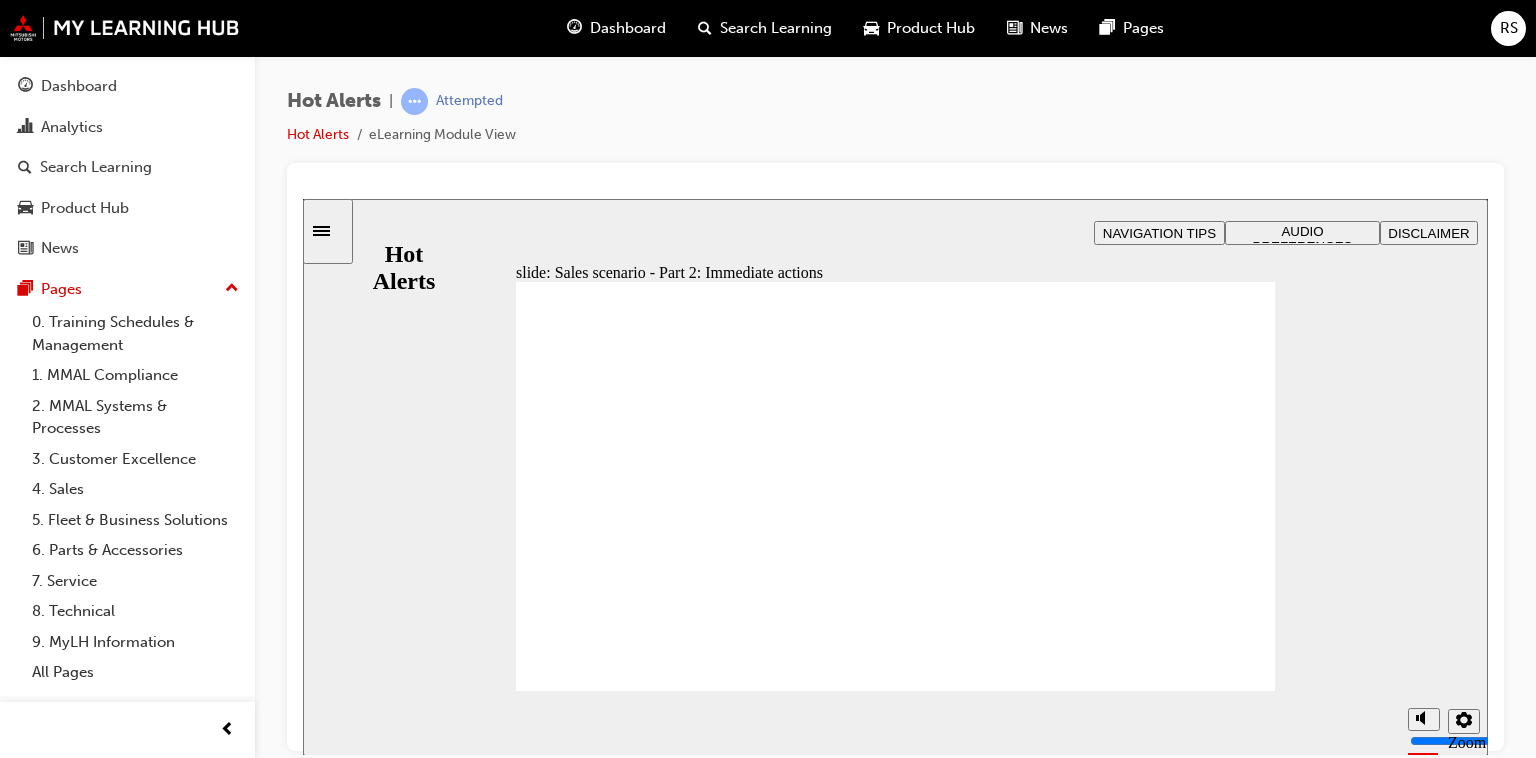 checkbox on "true" 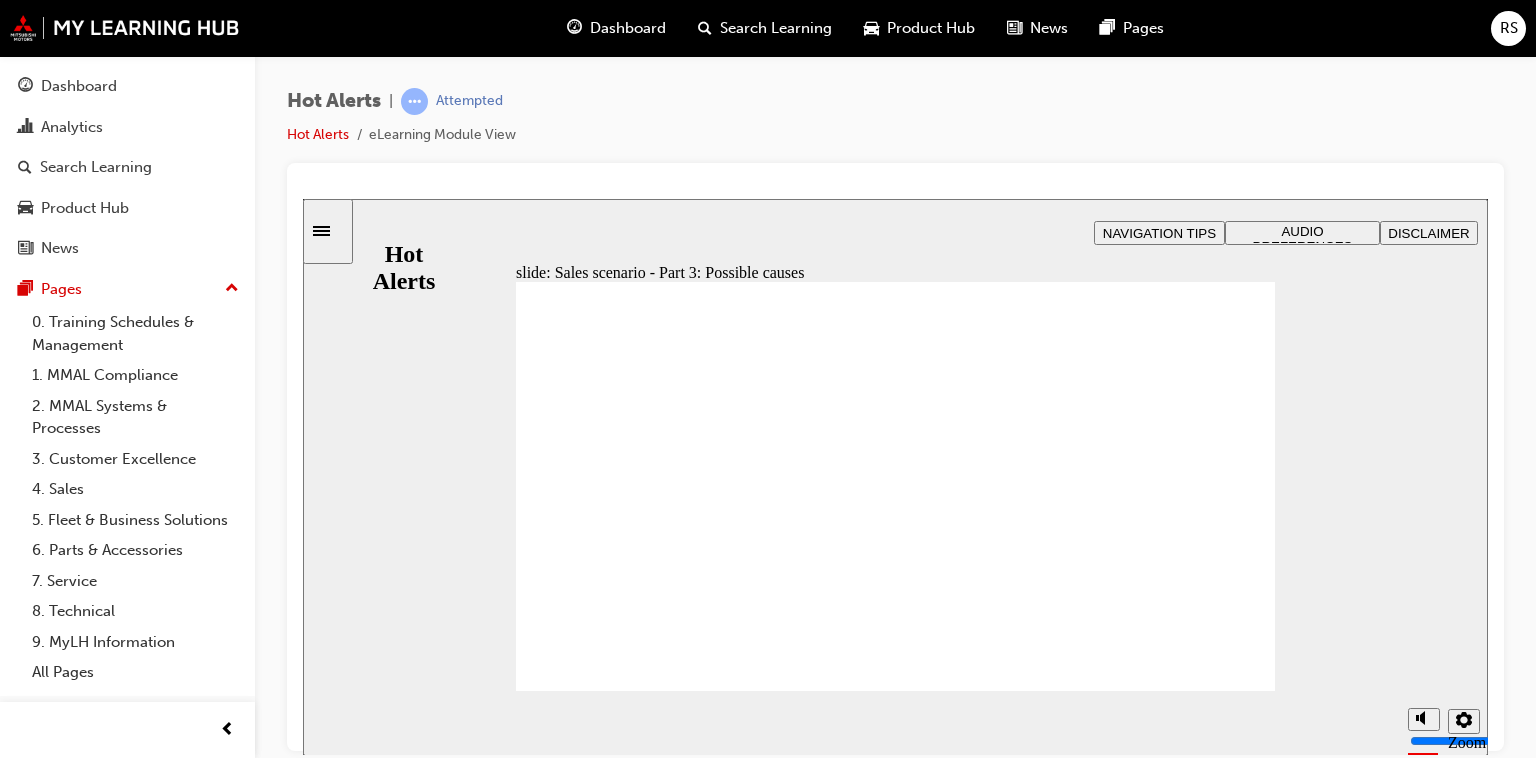 checkbox on "true" 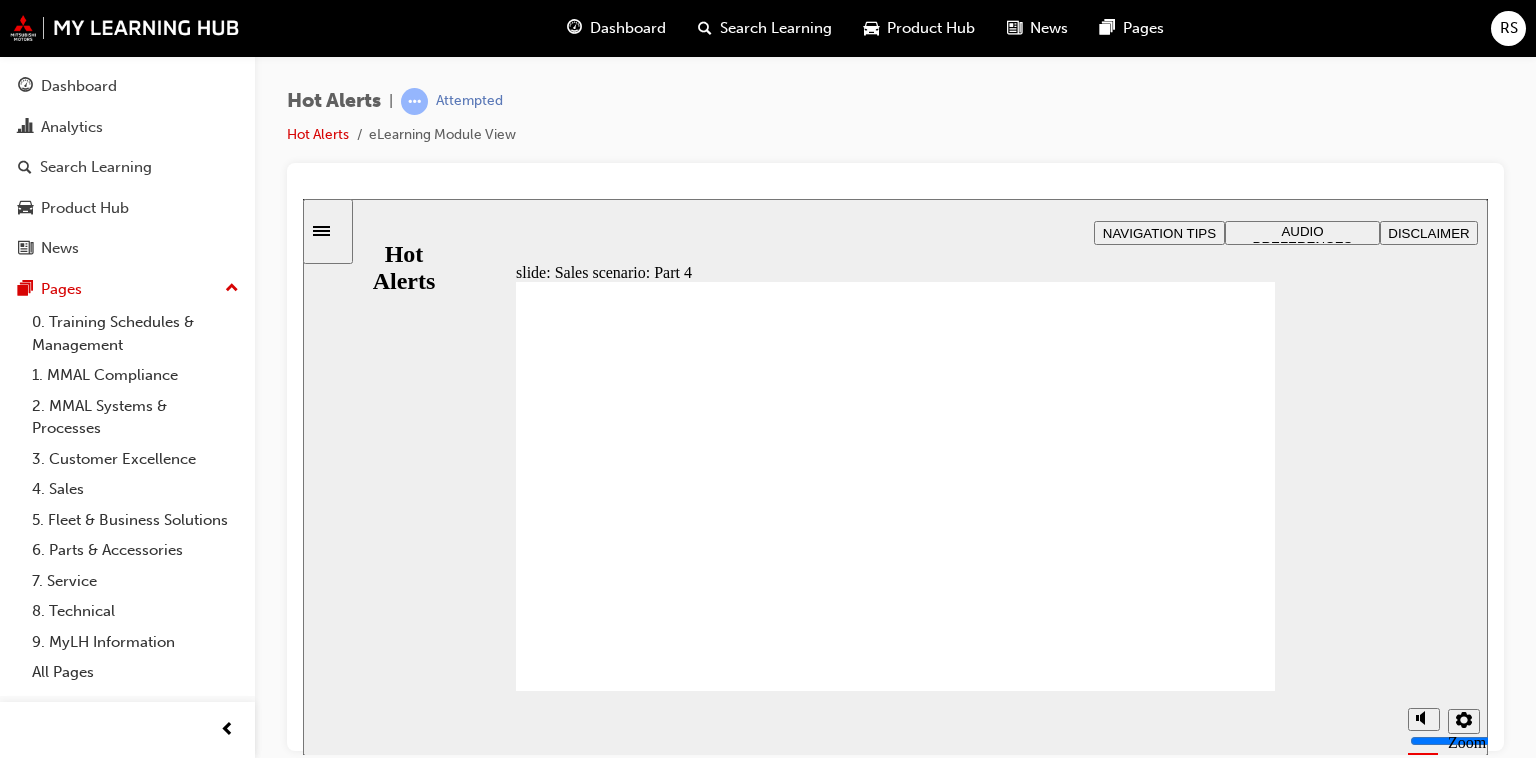 click 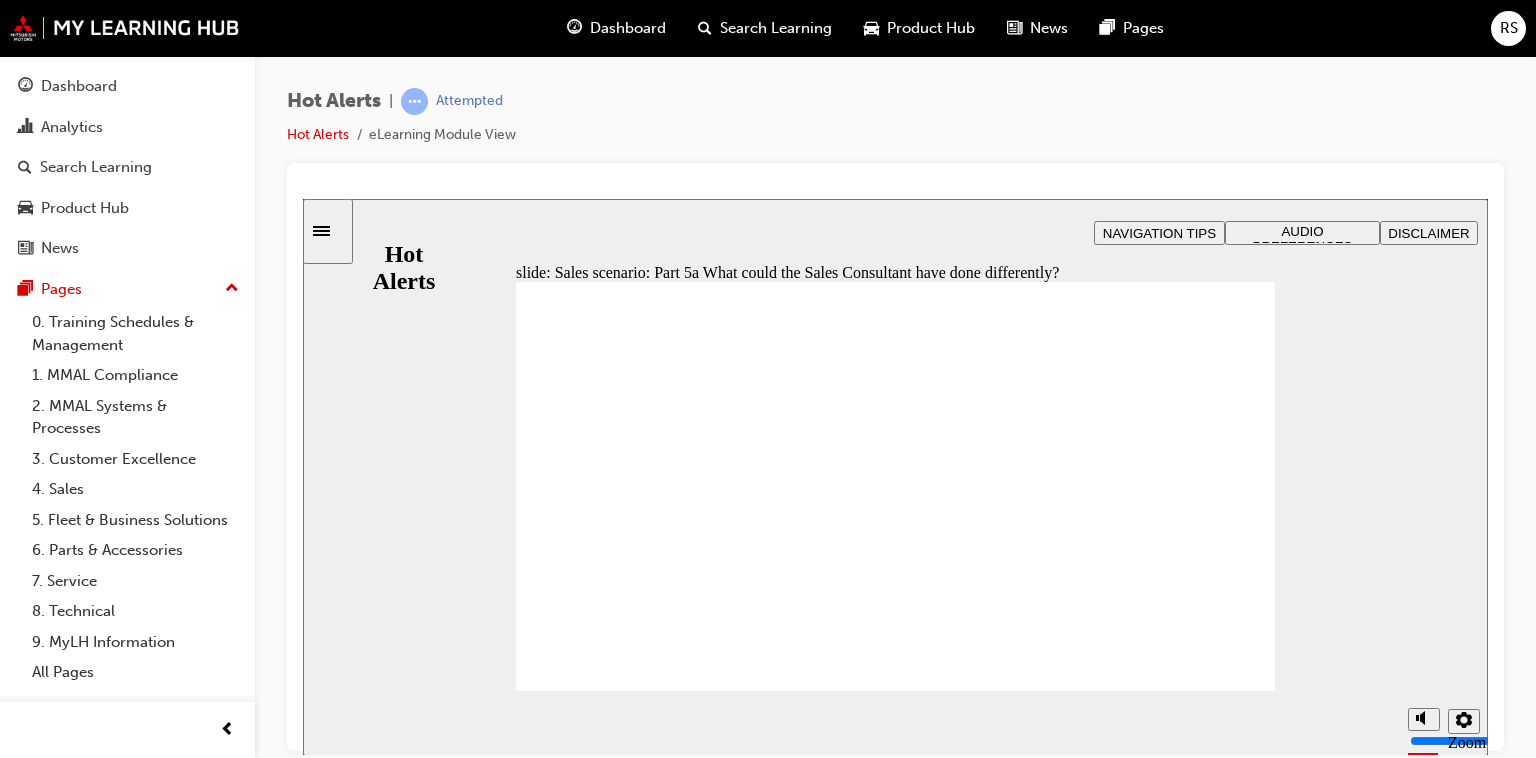 click 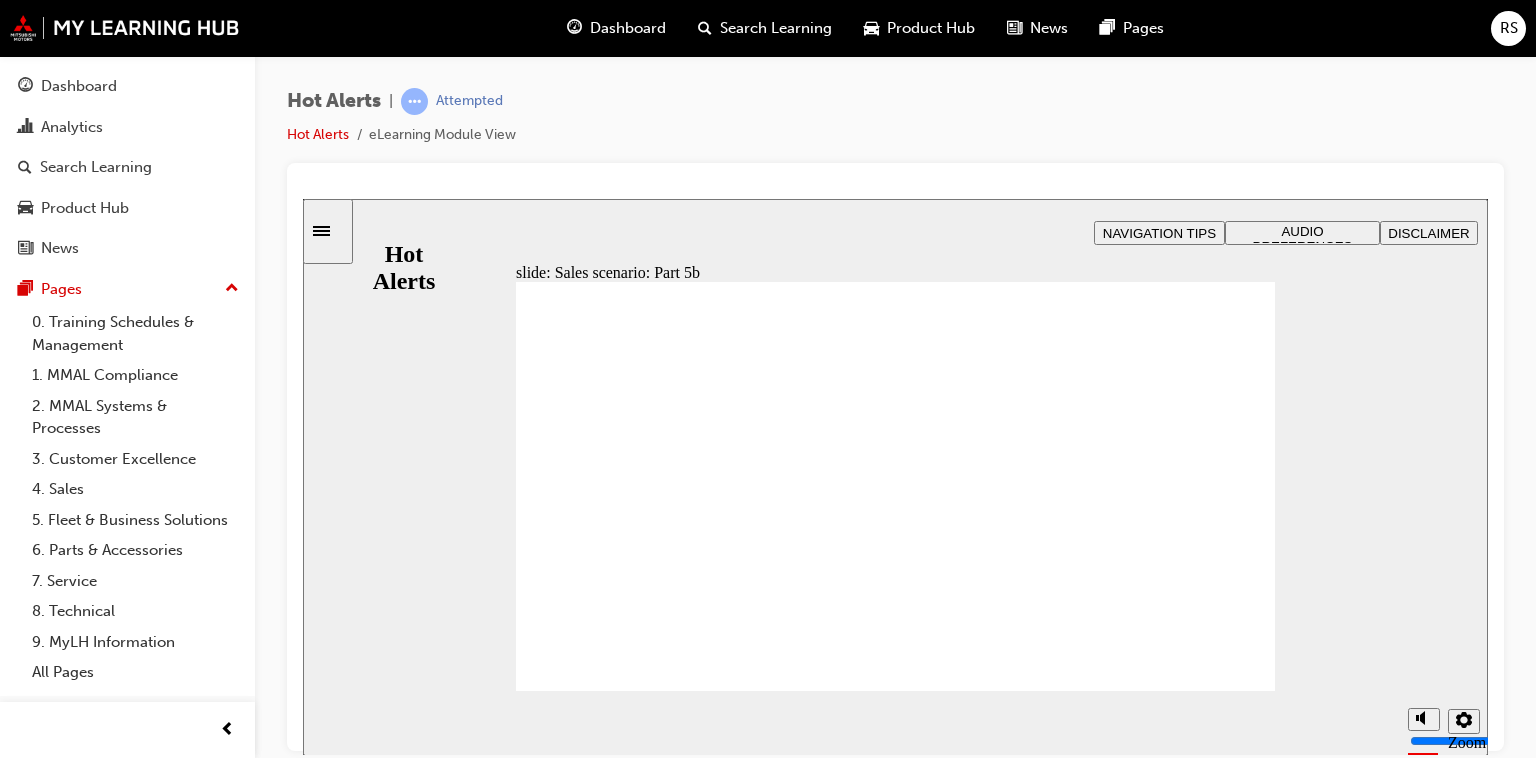 checkbox on "true" 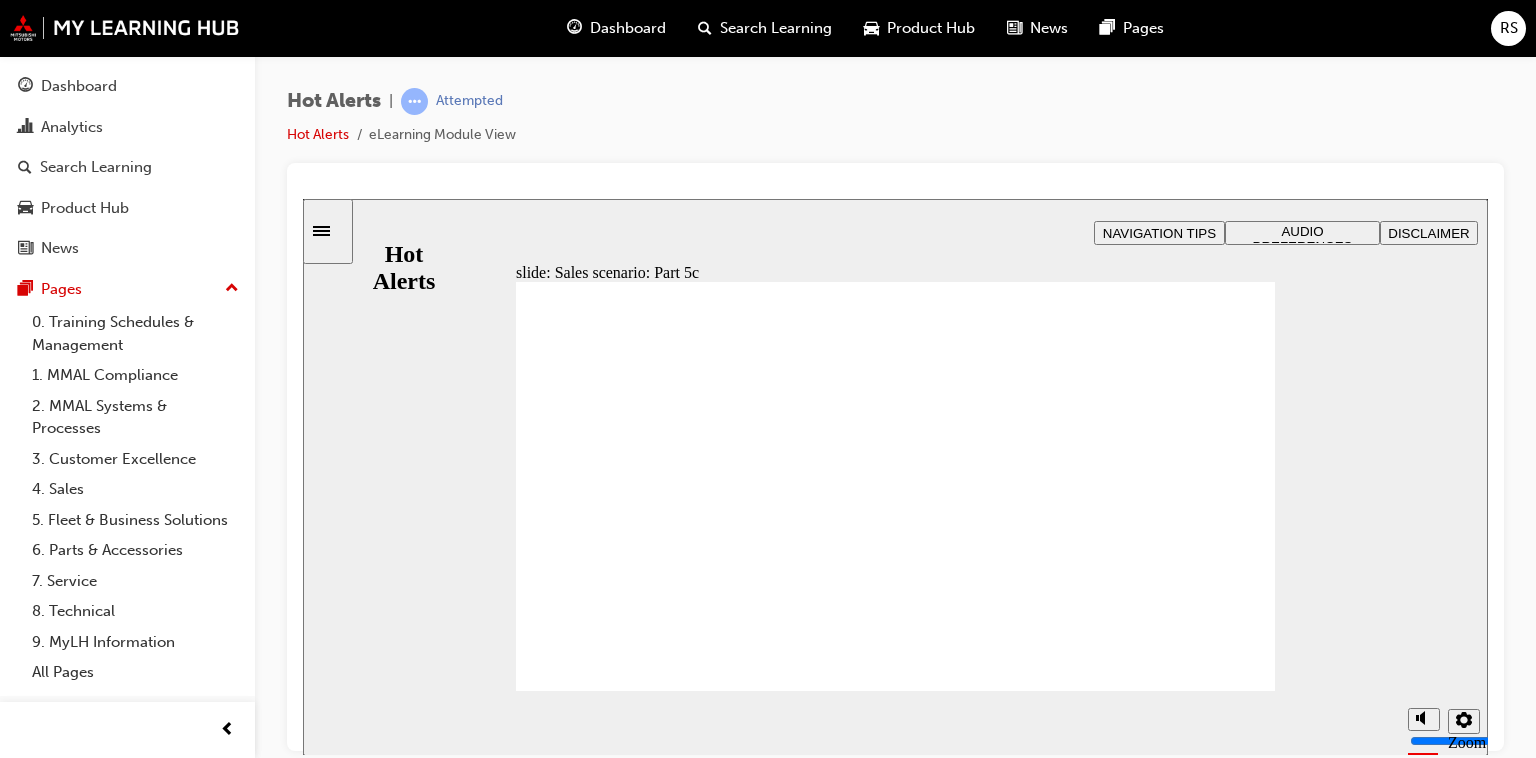 click 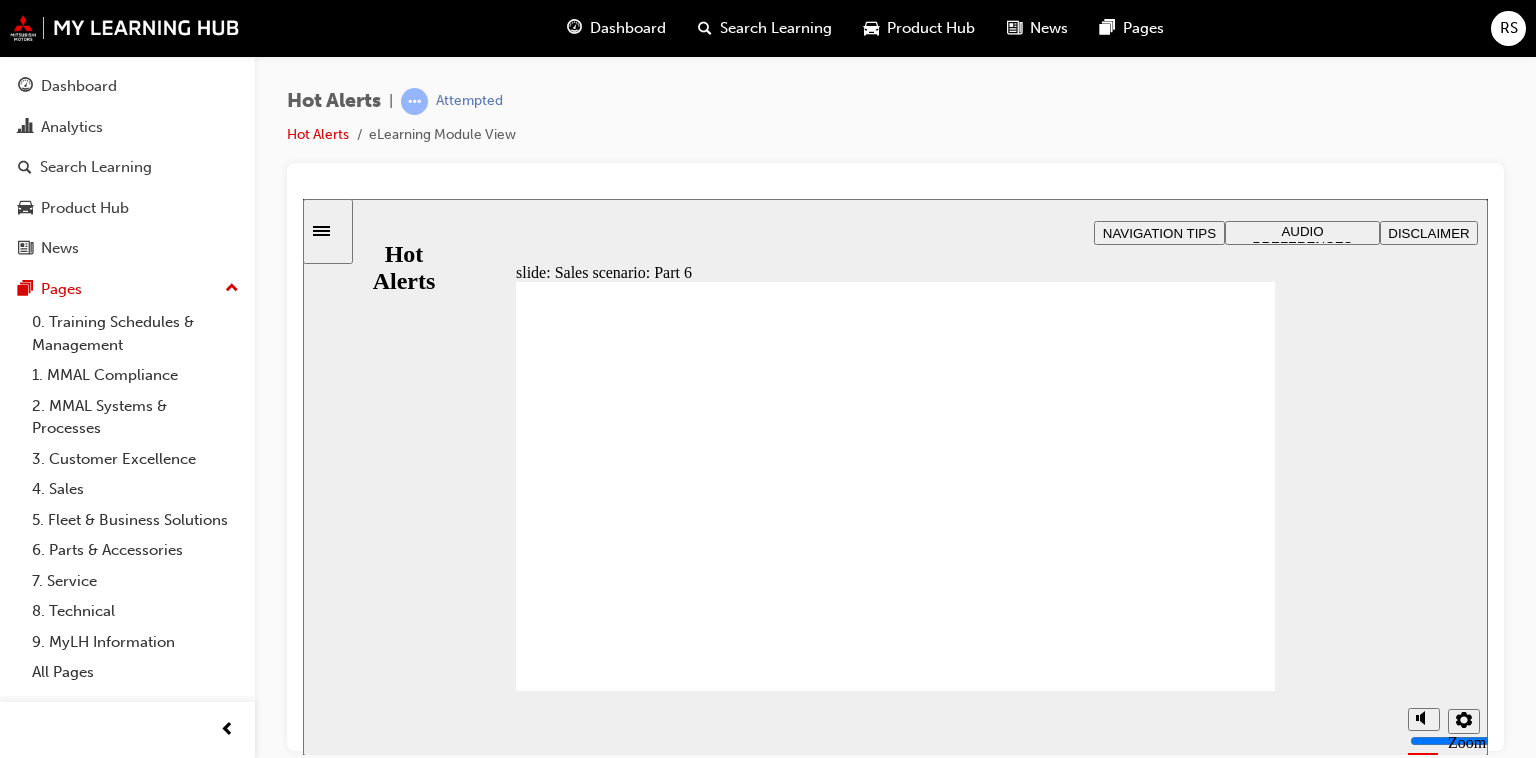 checkbox on "true" 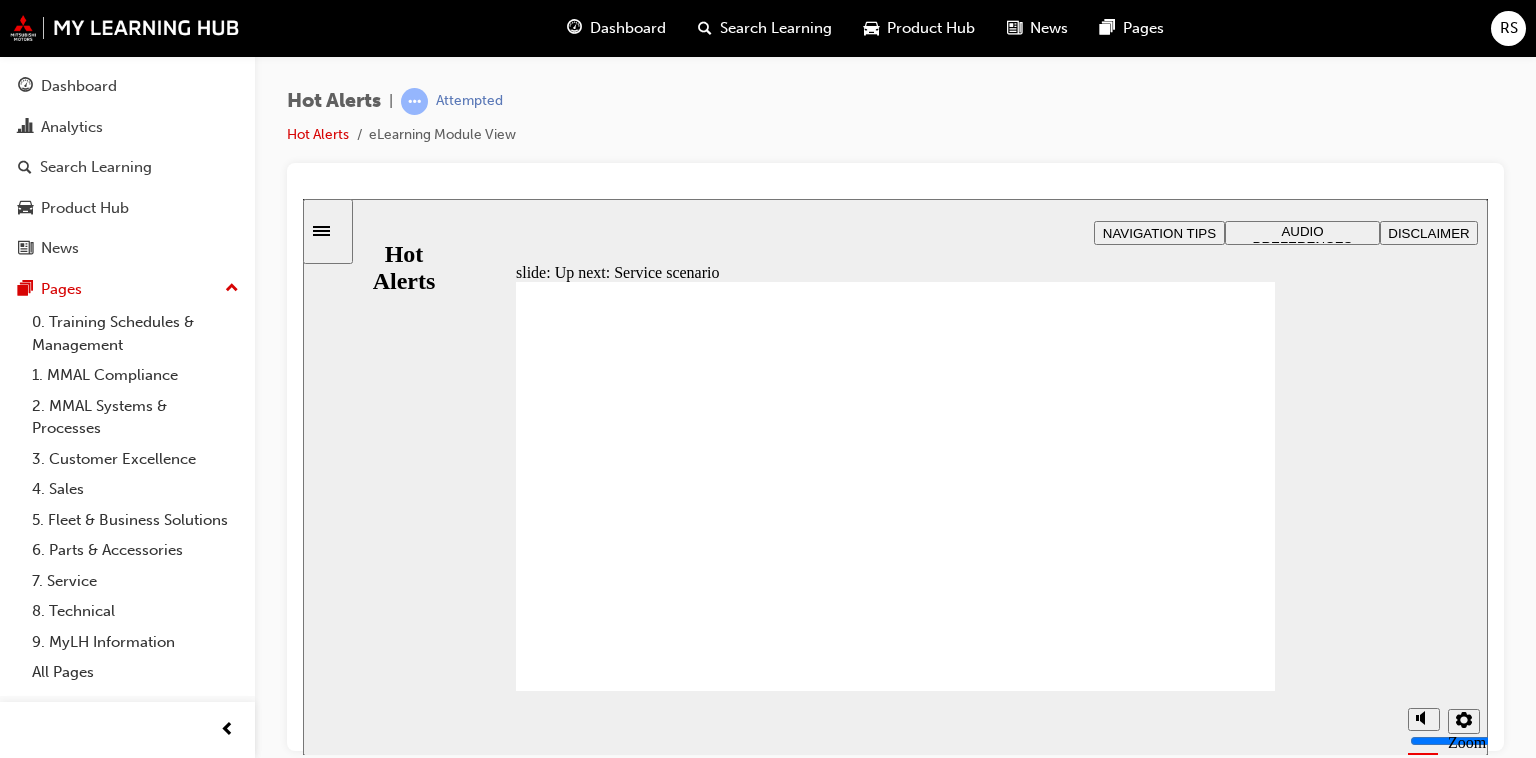 click 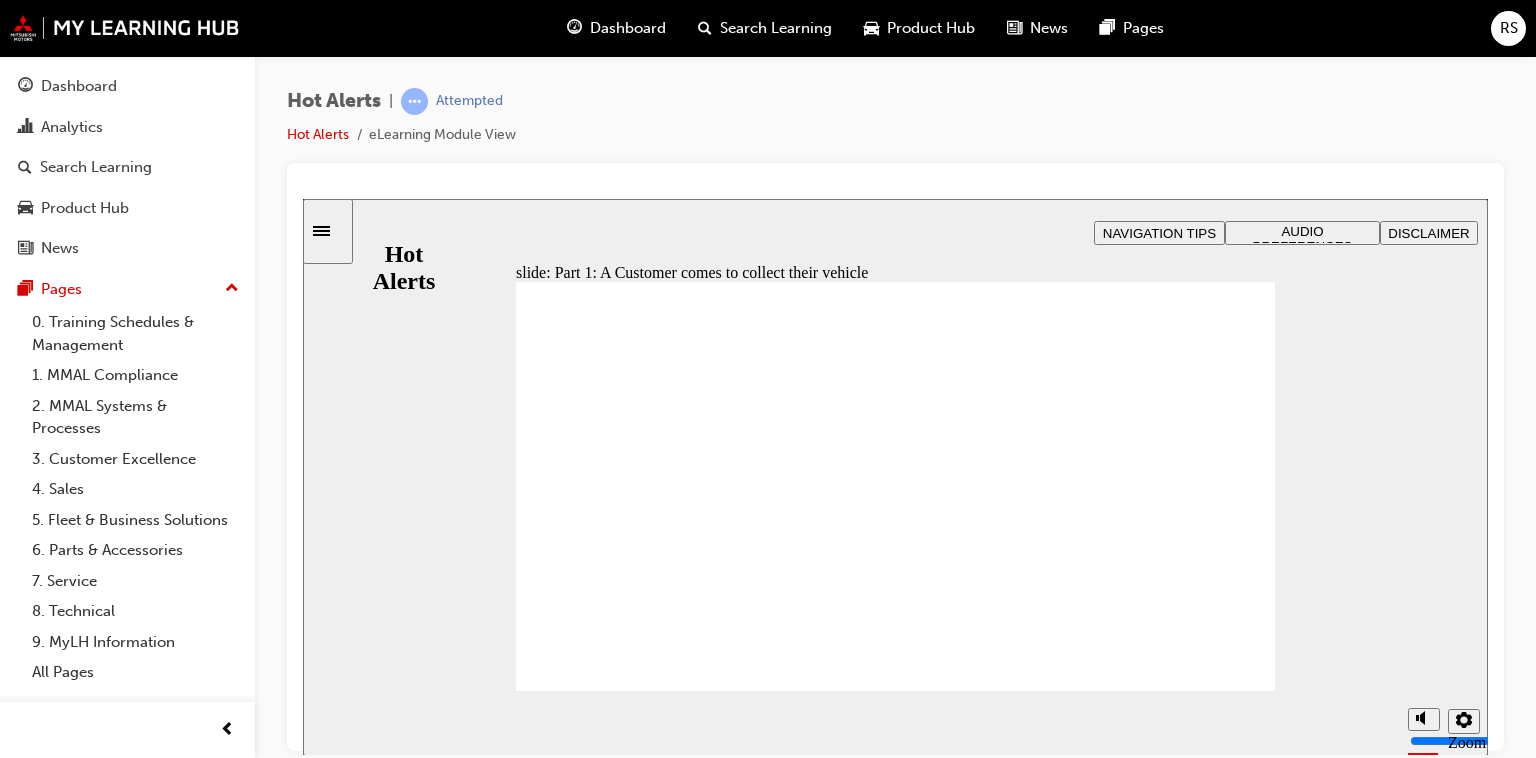 click 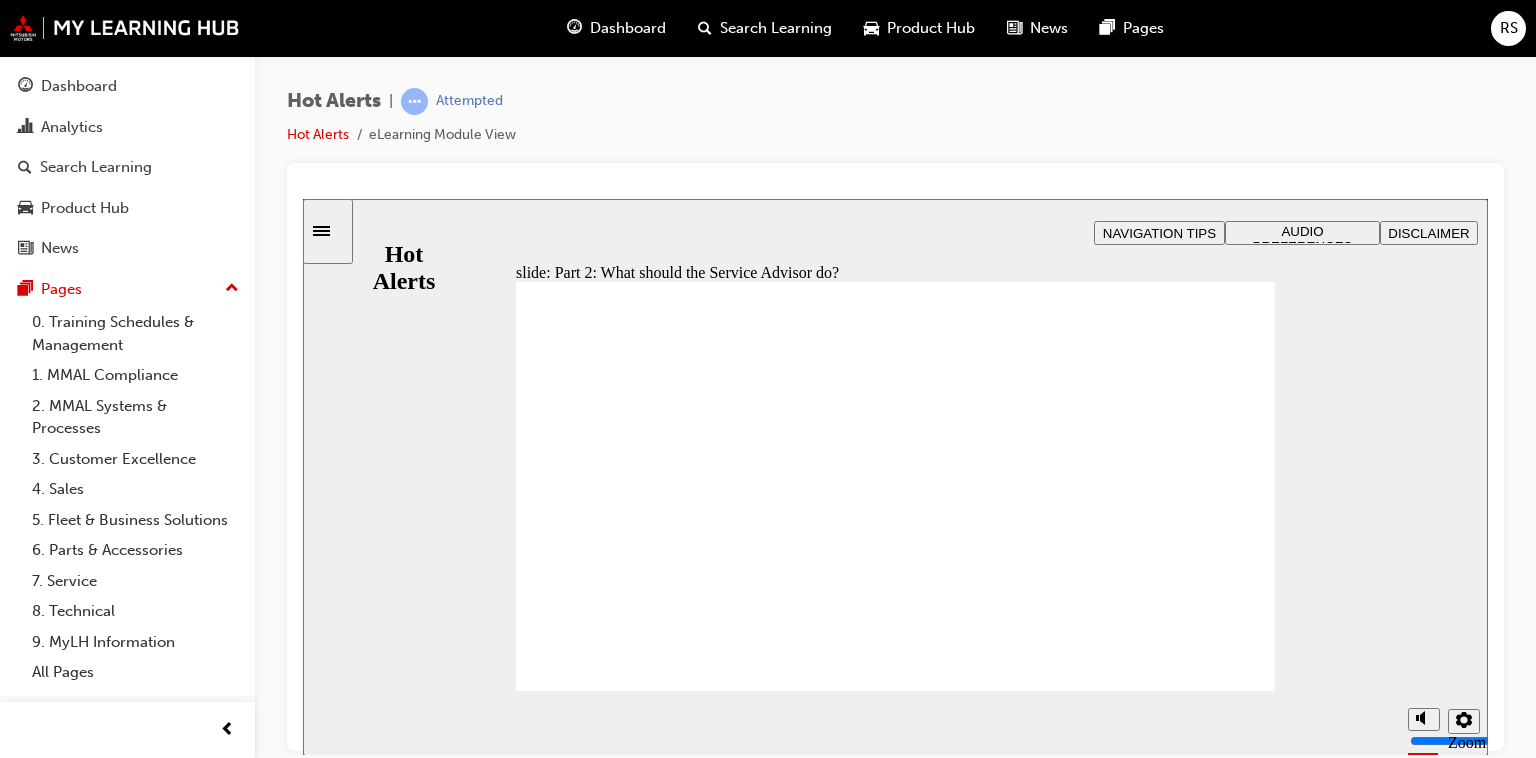 checkbox on "true" 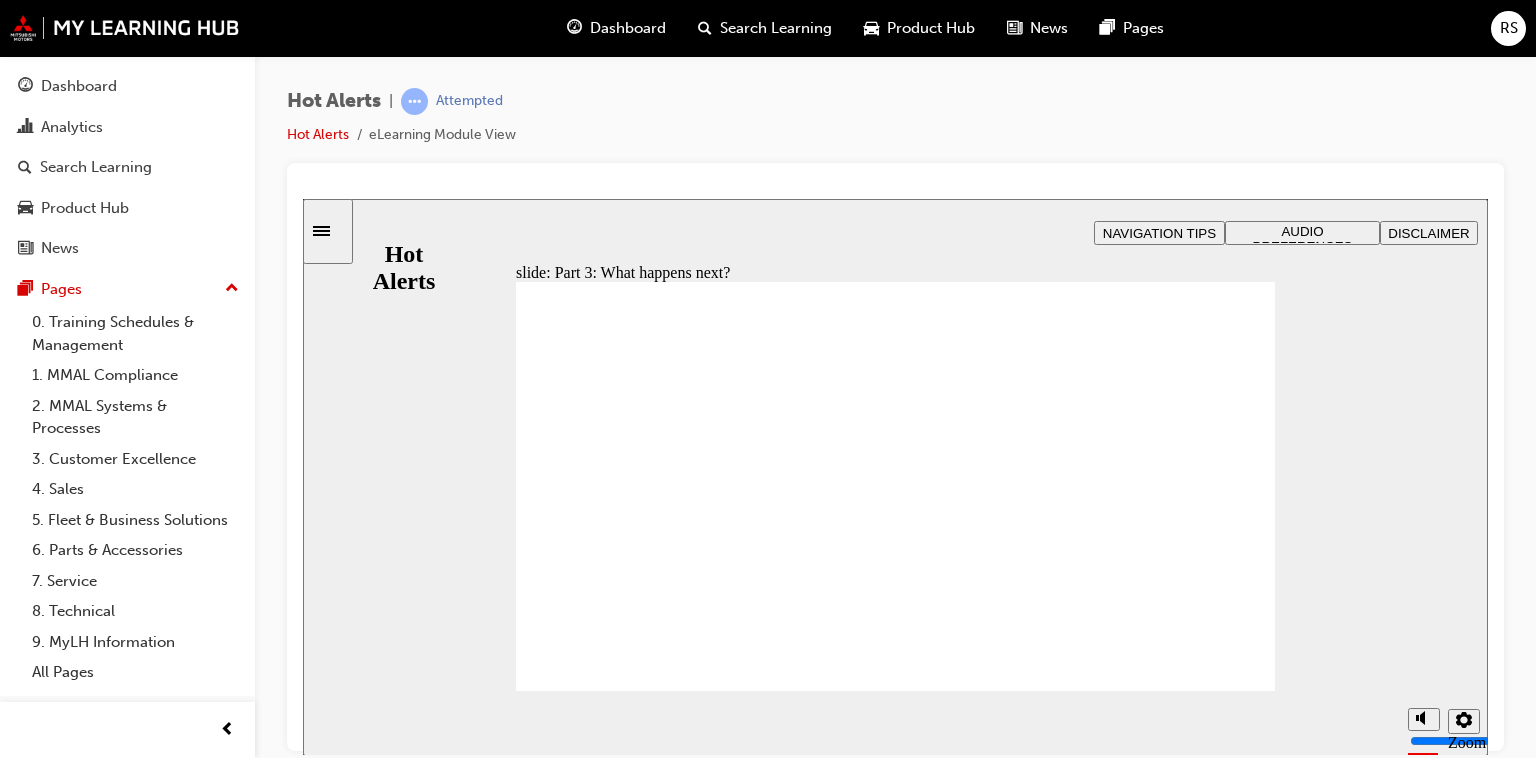 click 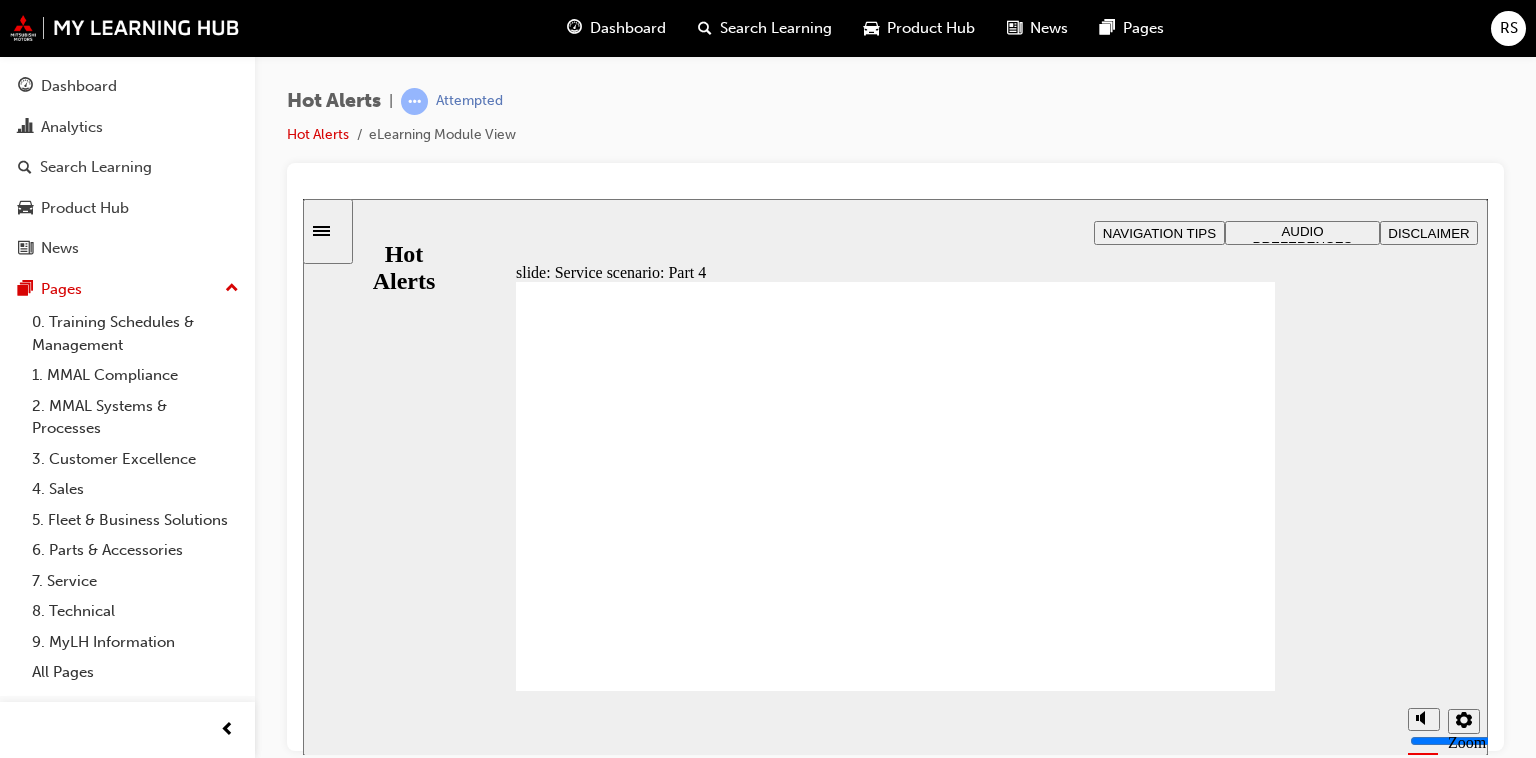 checkbox on "true" 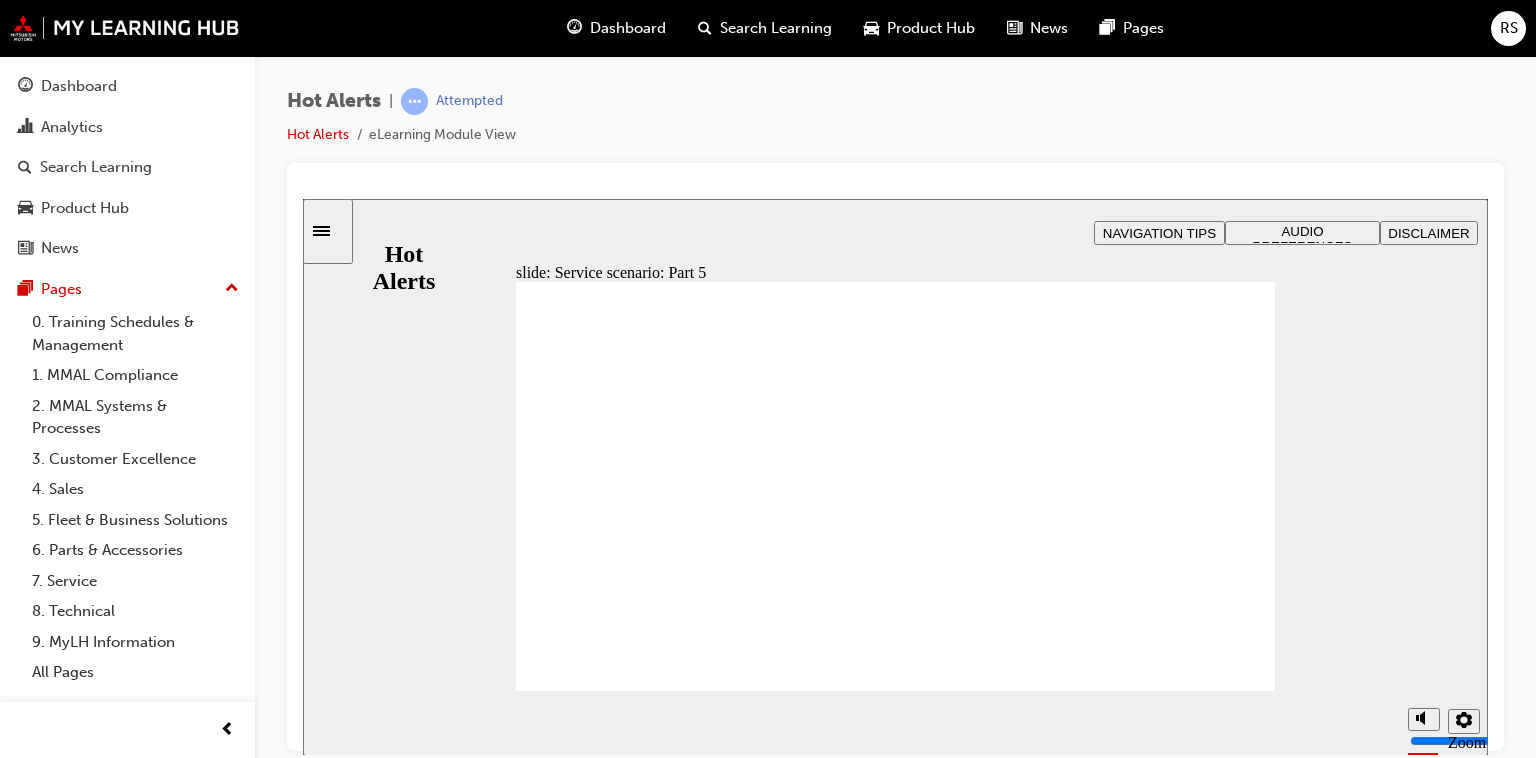 checkbox on "true" 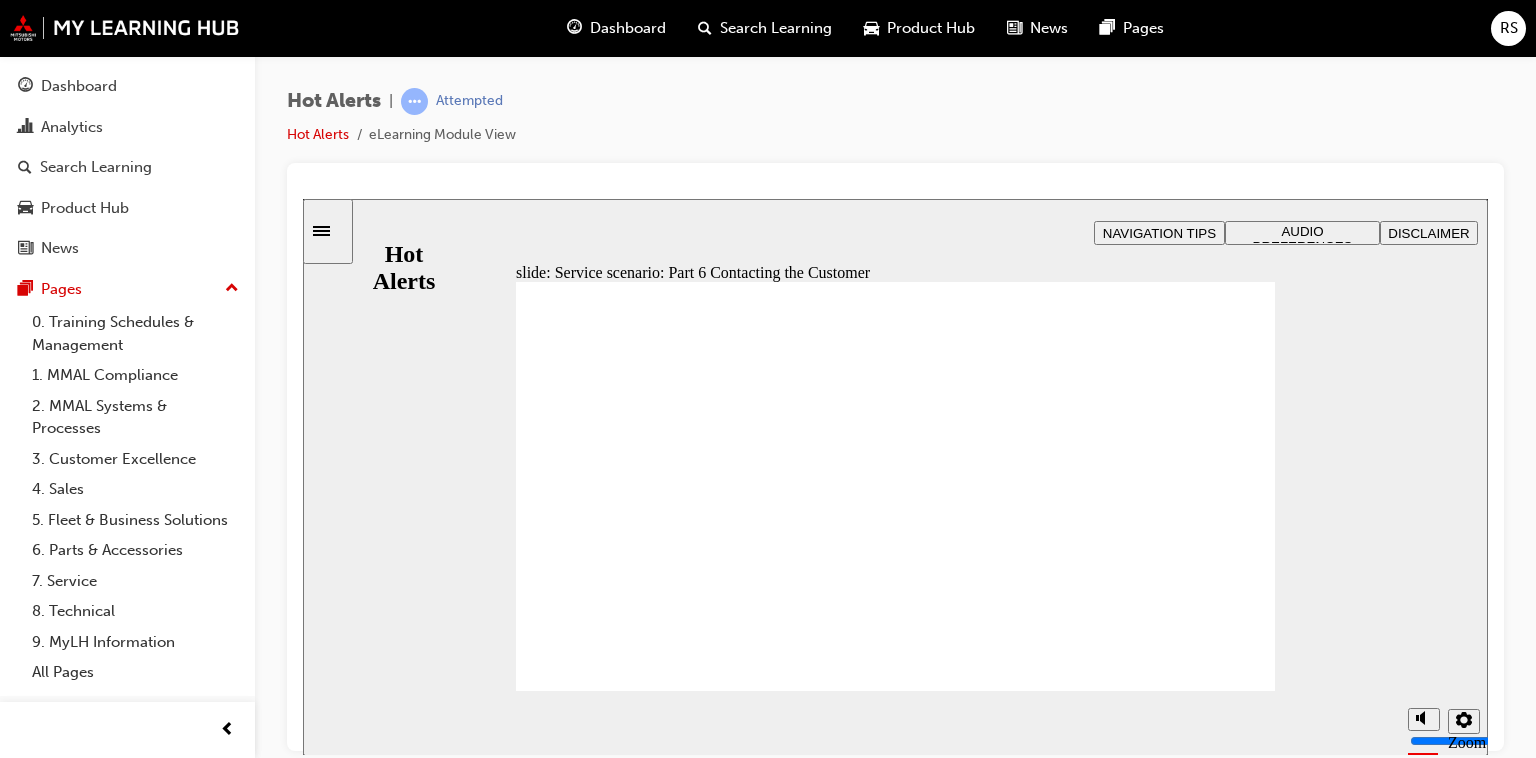 click 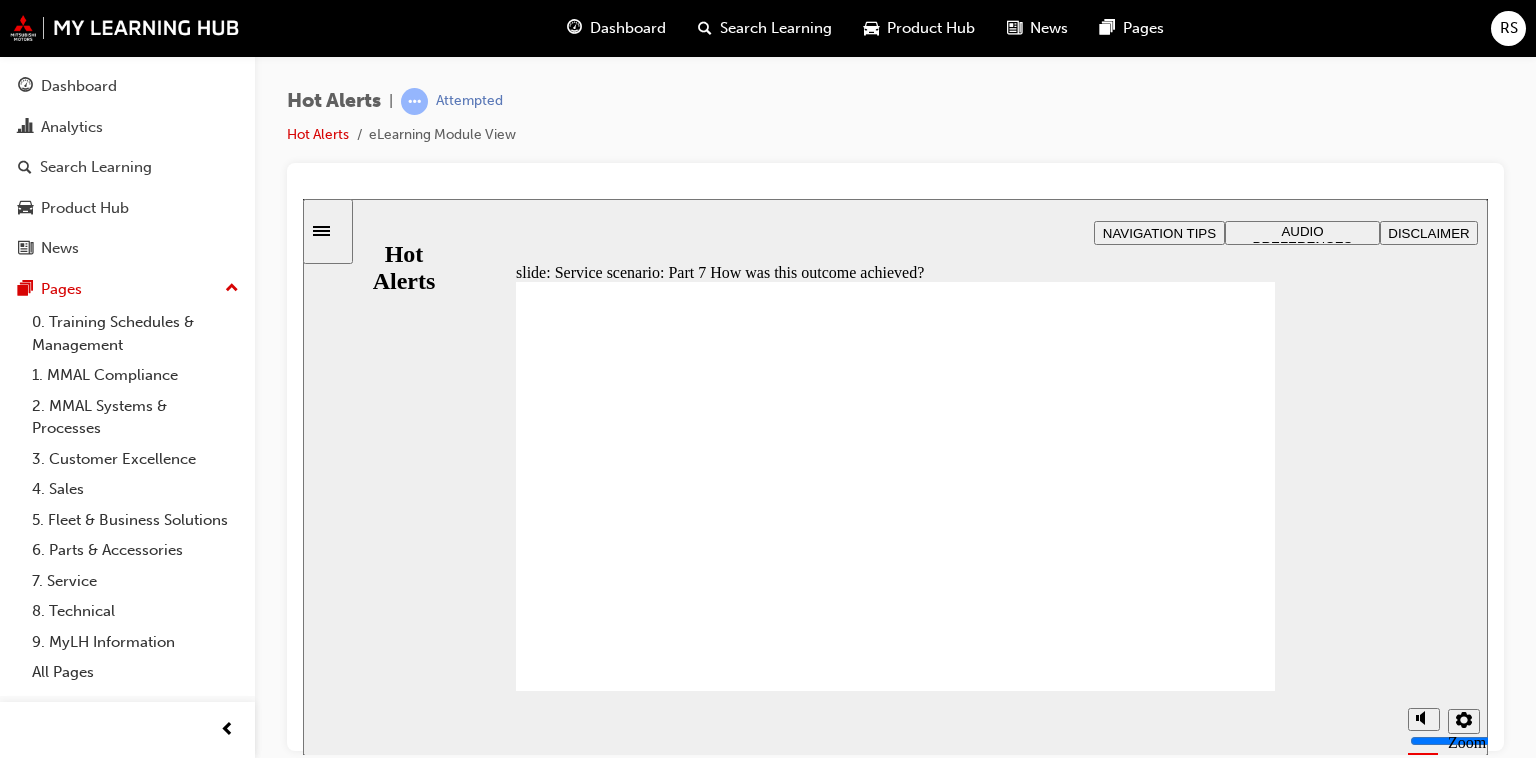 checkbox on "true" 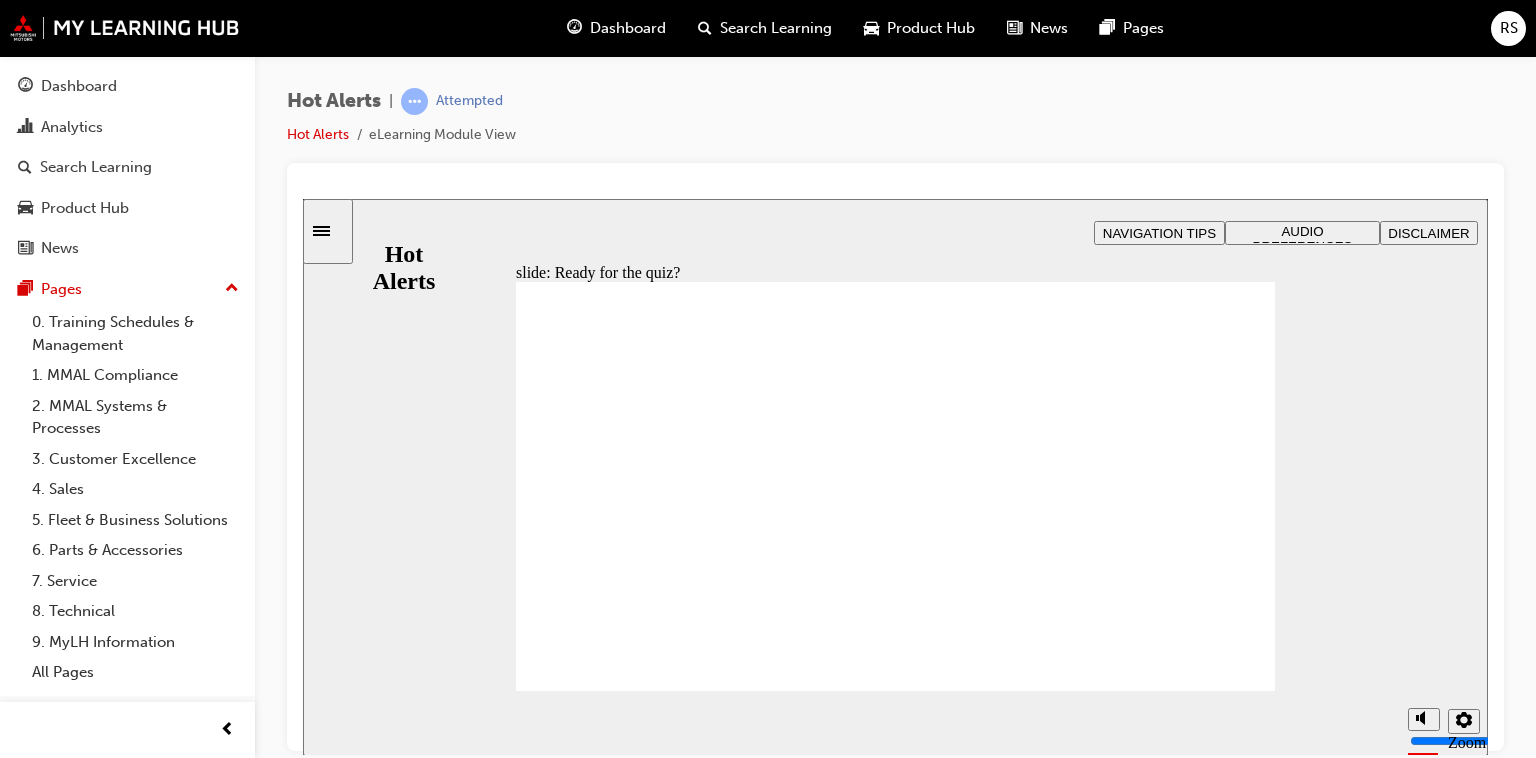 click 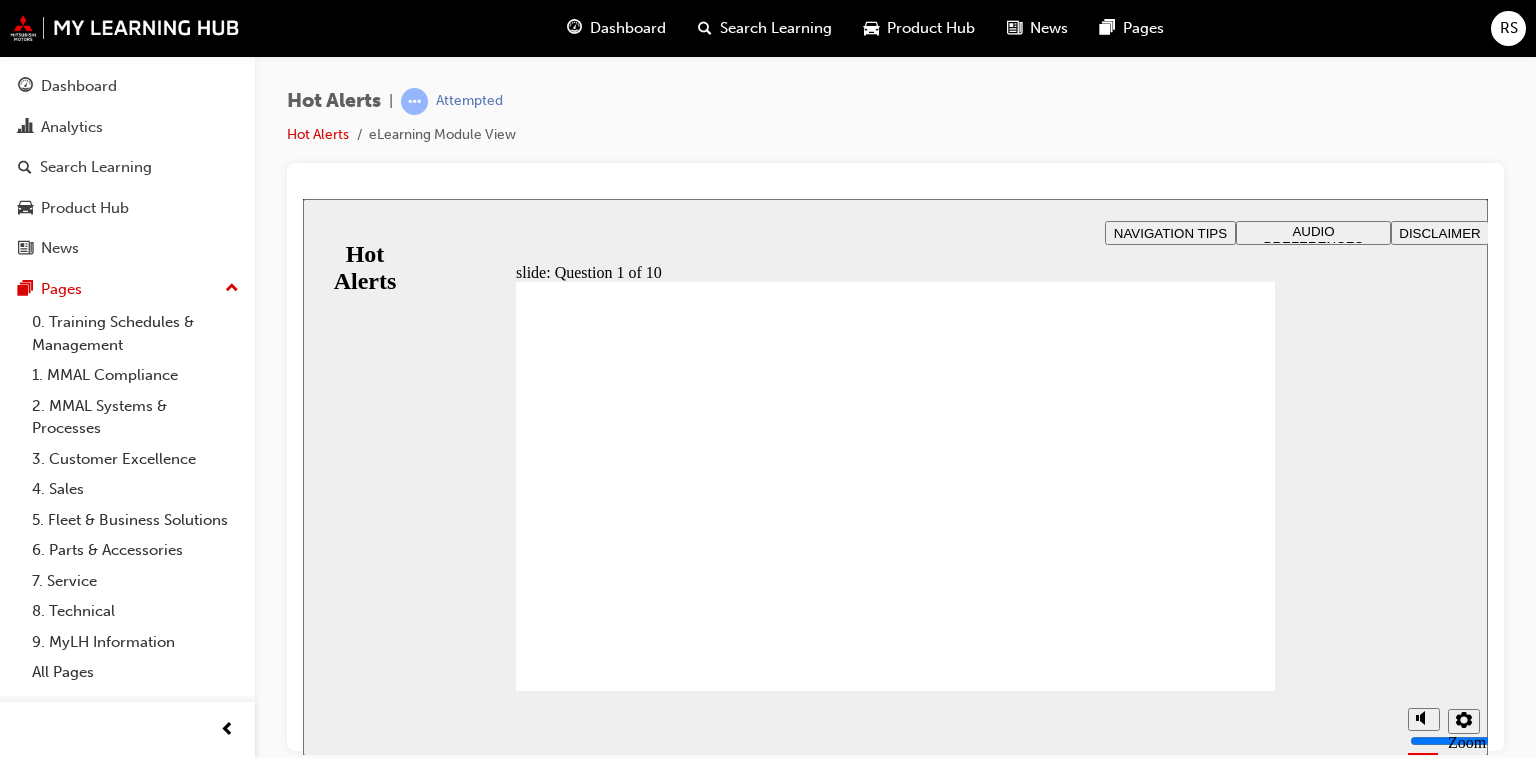 checkbox on "true" 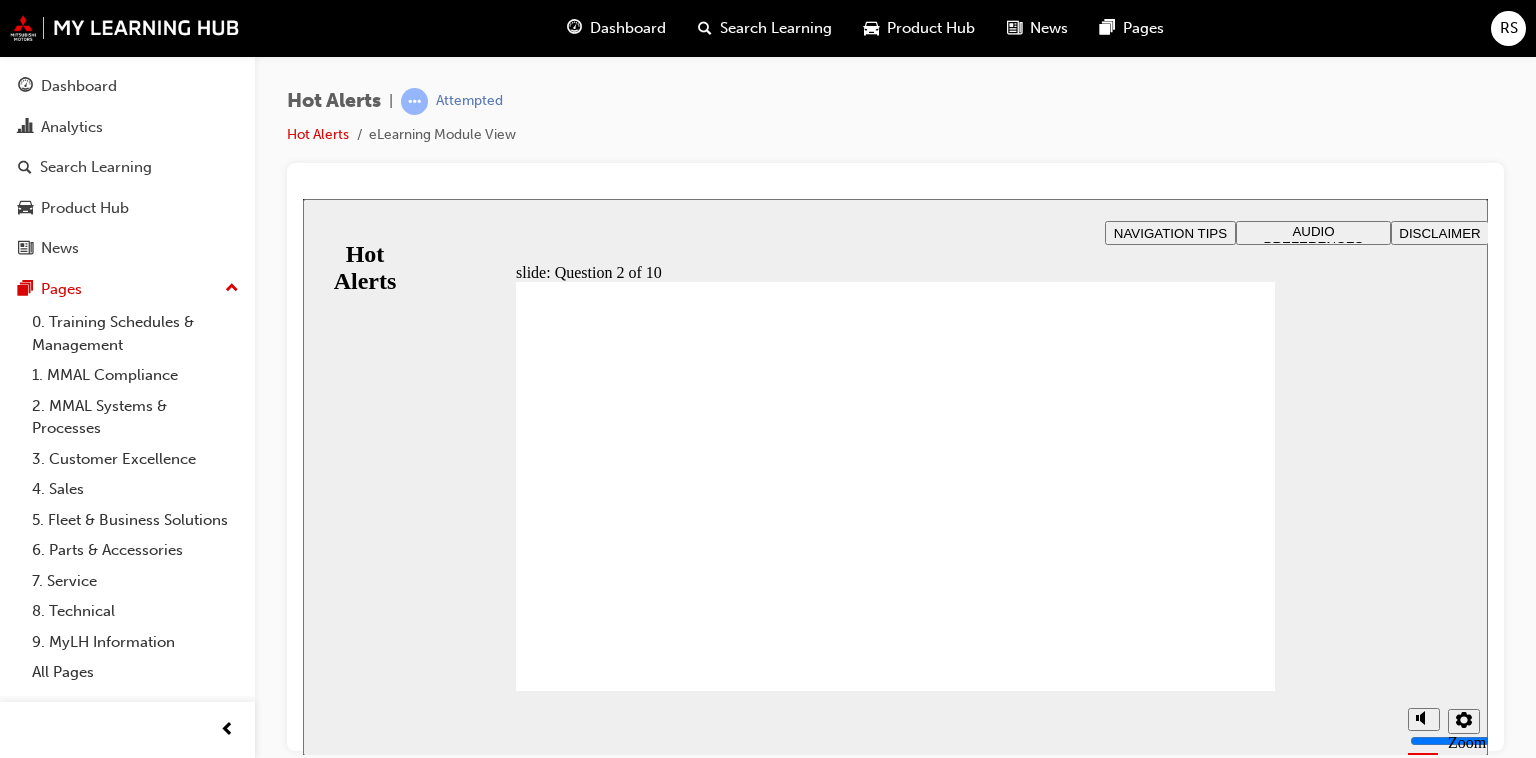 drag, startPoint x: 923, startPoint y: 422, endPoint x: 672, endPoint y: 420, distance: 251.00797 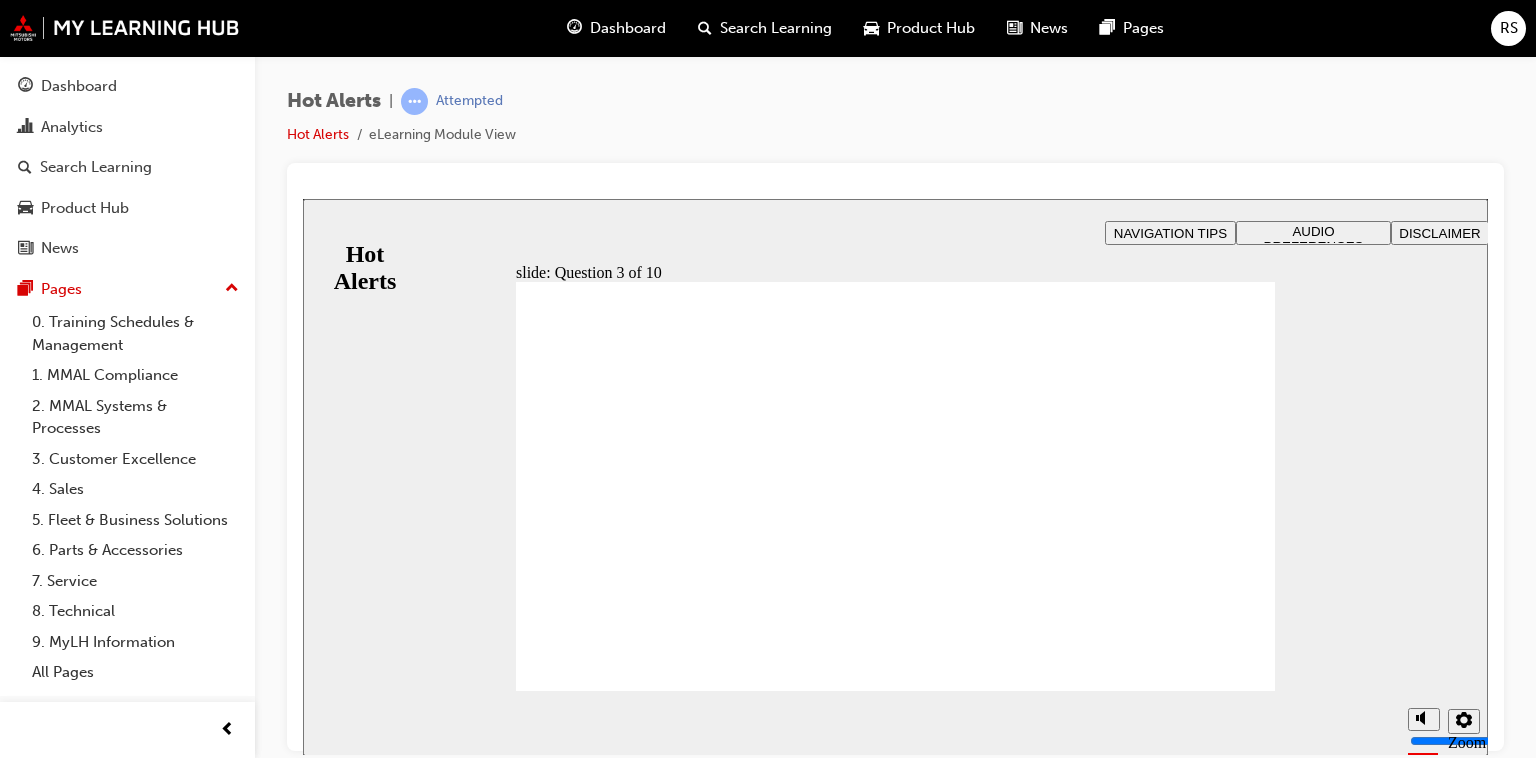 checkbox on "true" 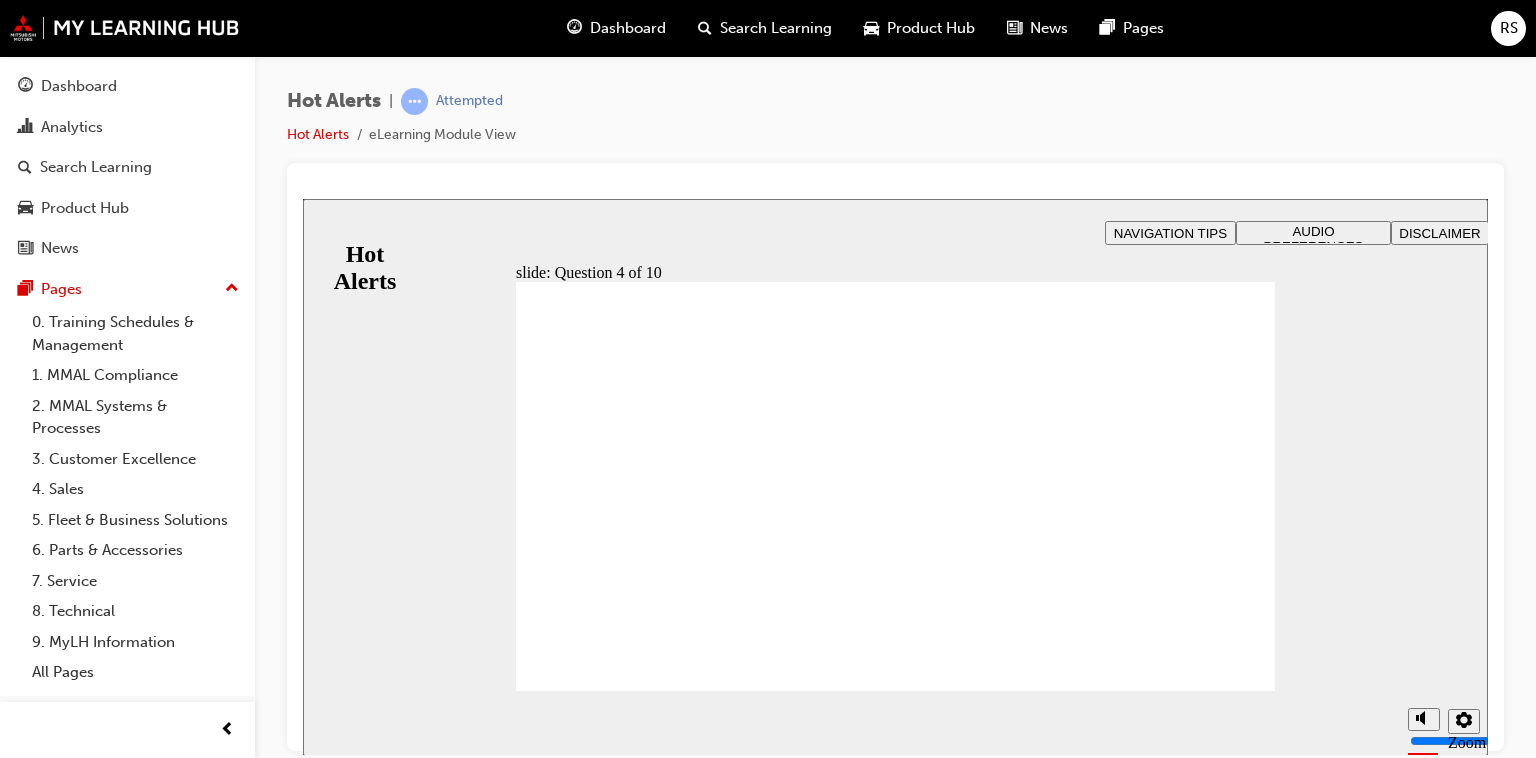 checkbox on "true" 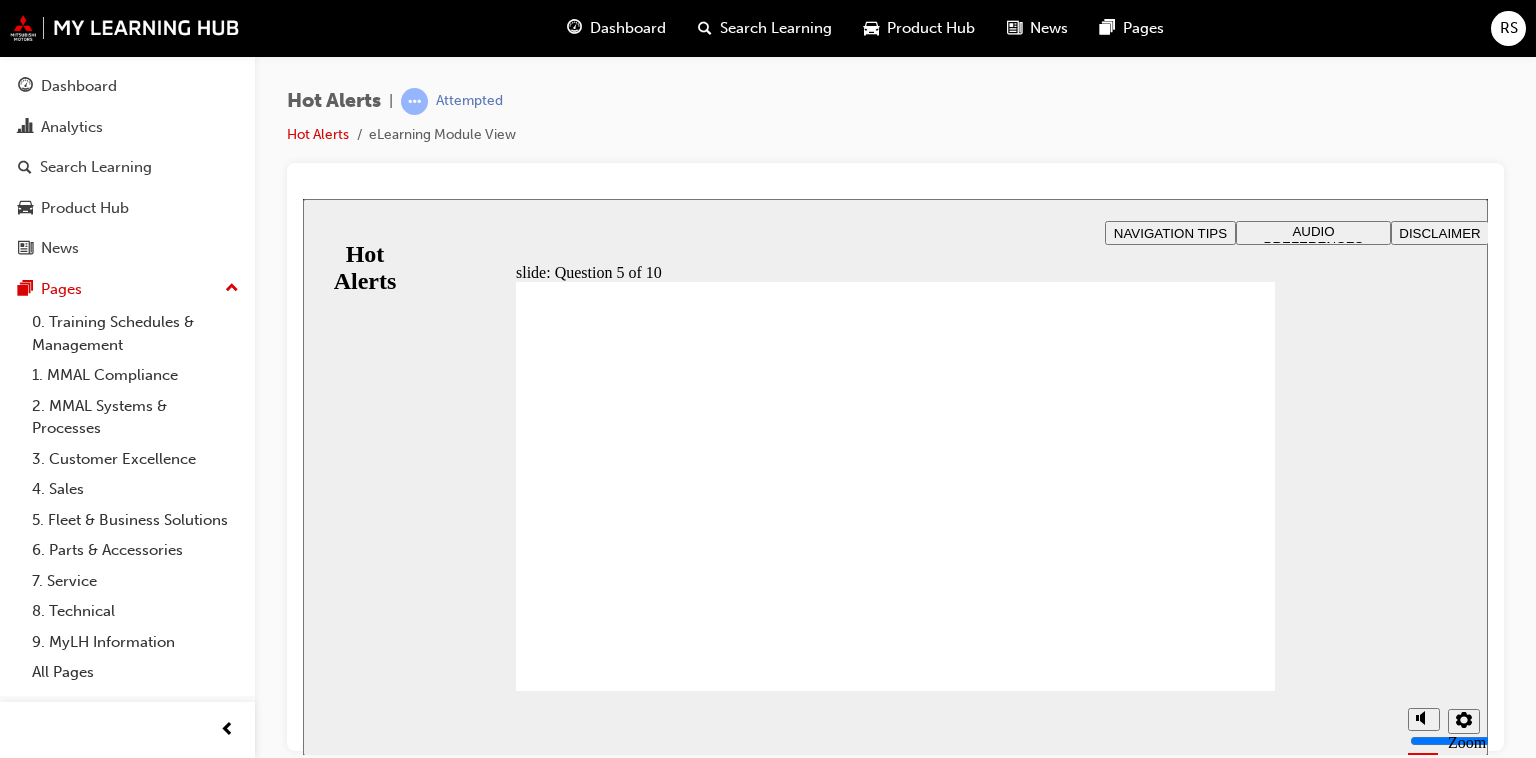 checkbox on "true" 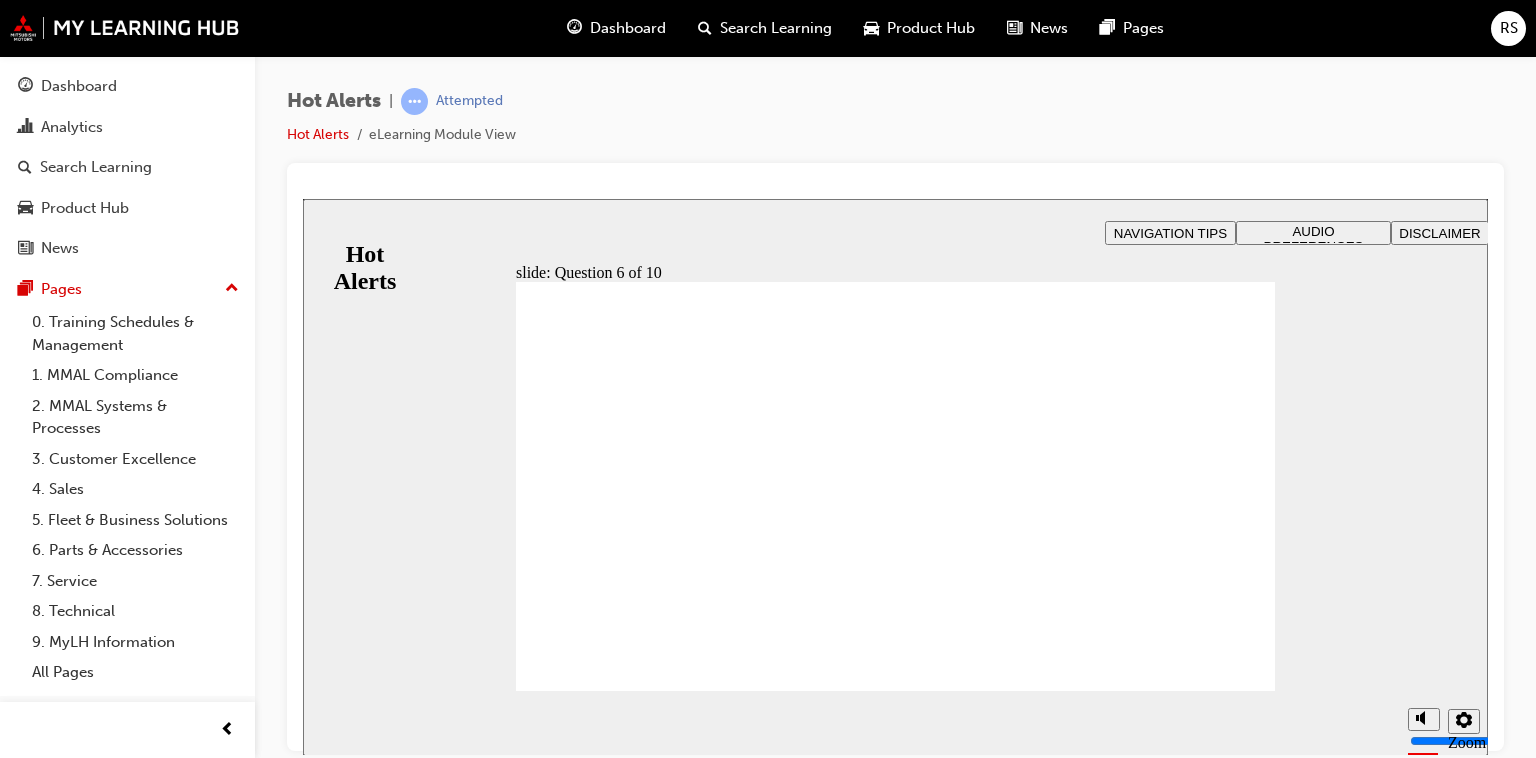 checkbox on "true" 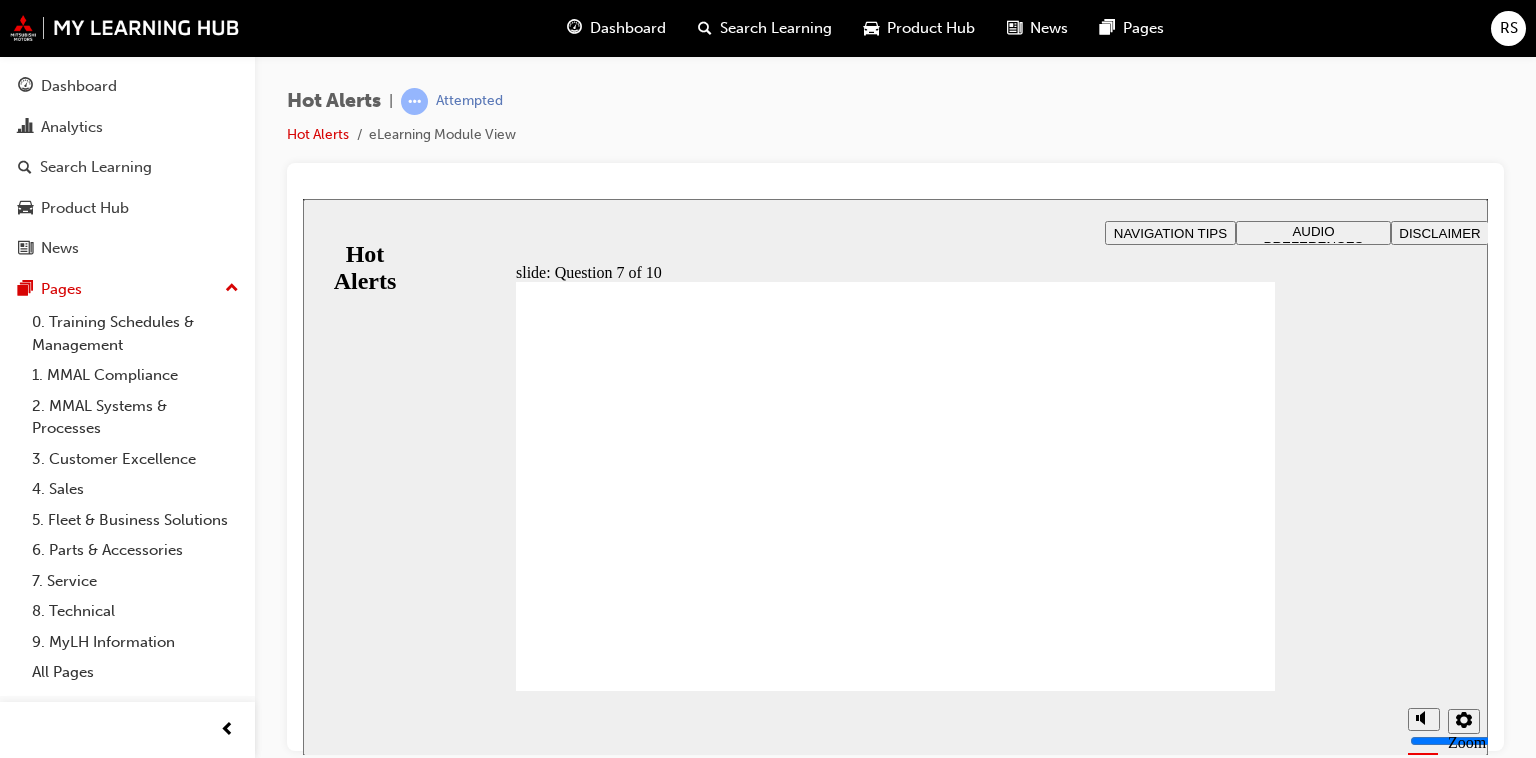 click 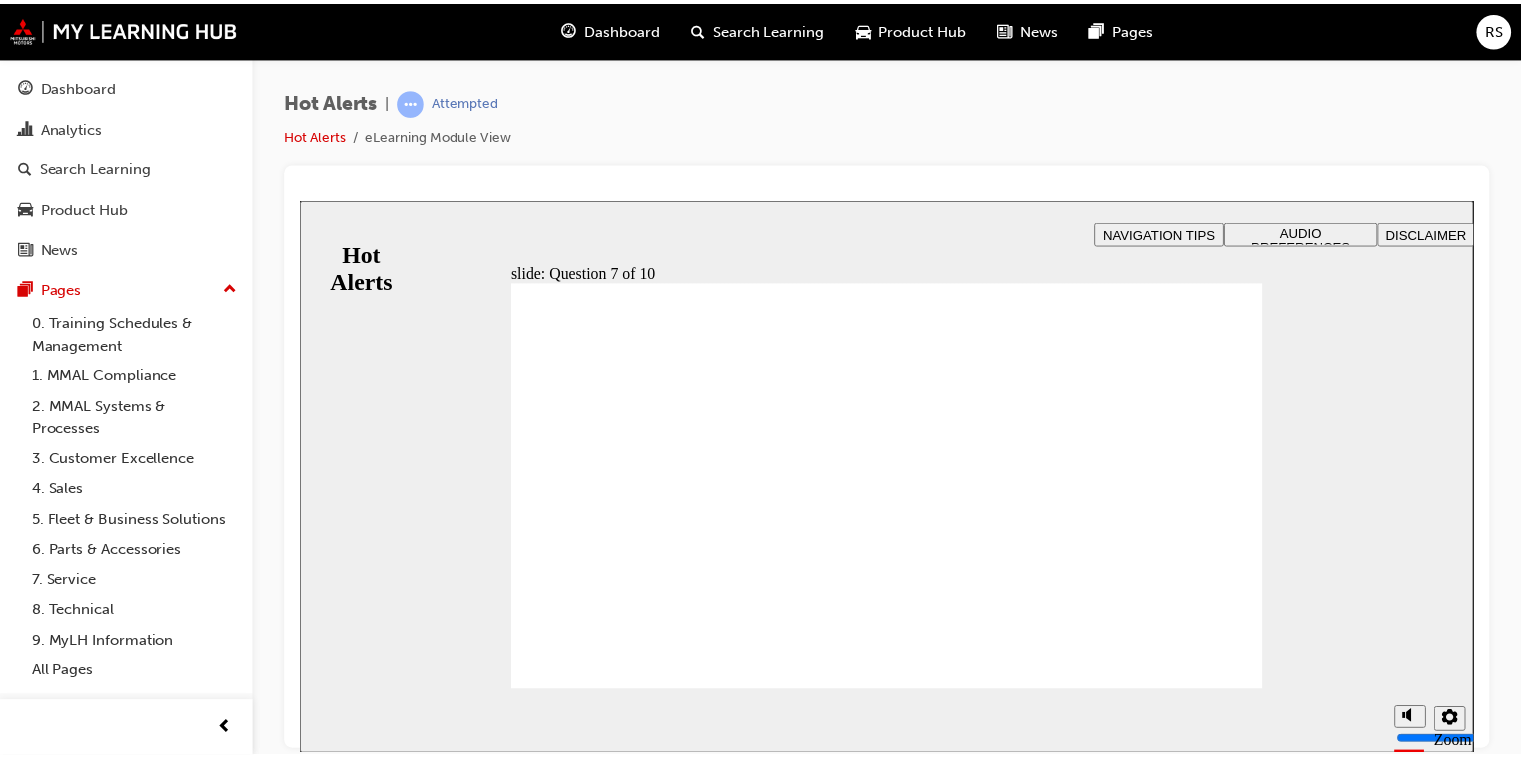 scroll, scrollTop: 0, scrollLeft: 0, axis: both 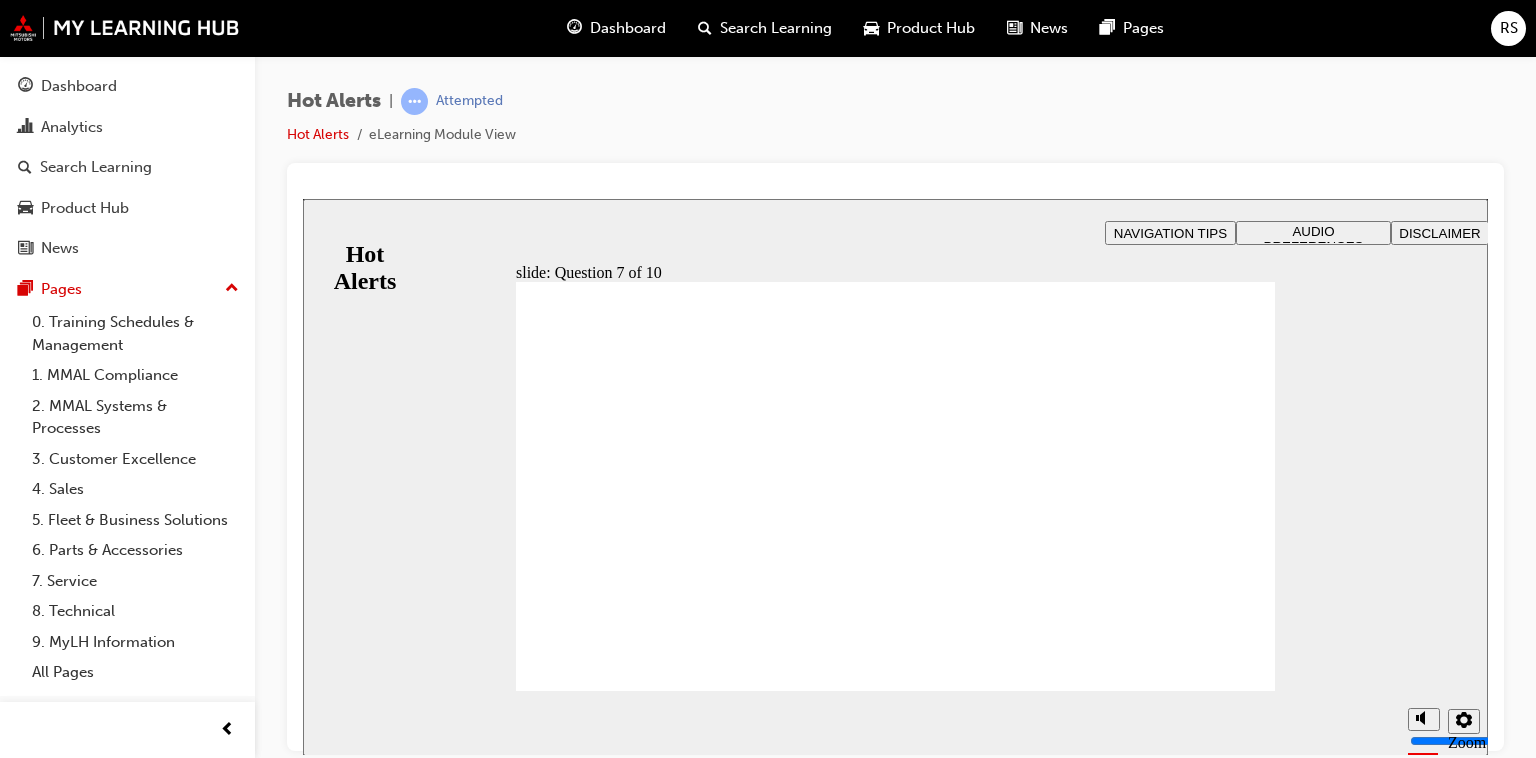 drag, startPoint x: 798, startPoint y: 579, endPoint x: 1212, endPoint y: 536, distance: 416.2271 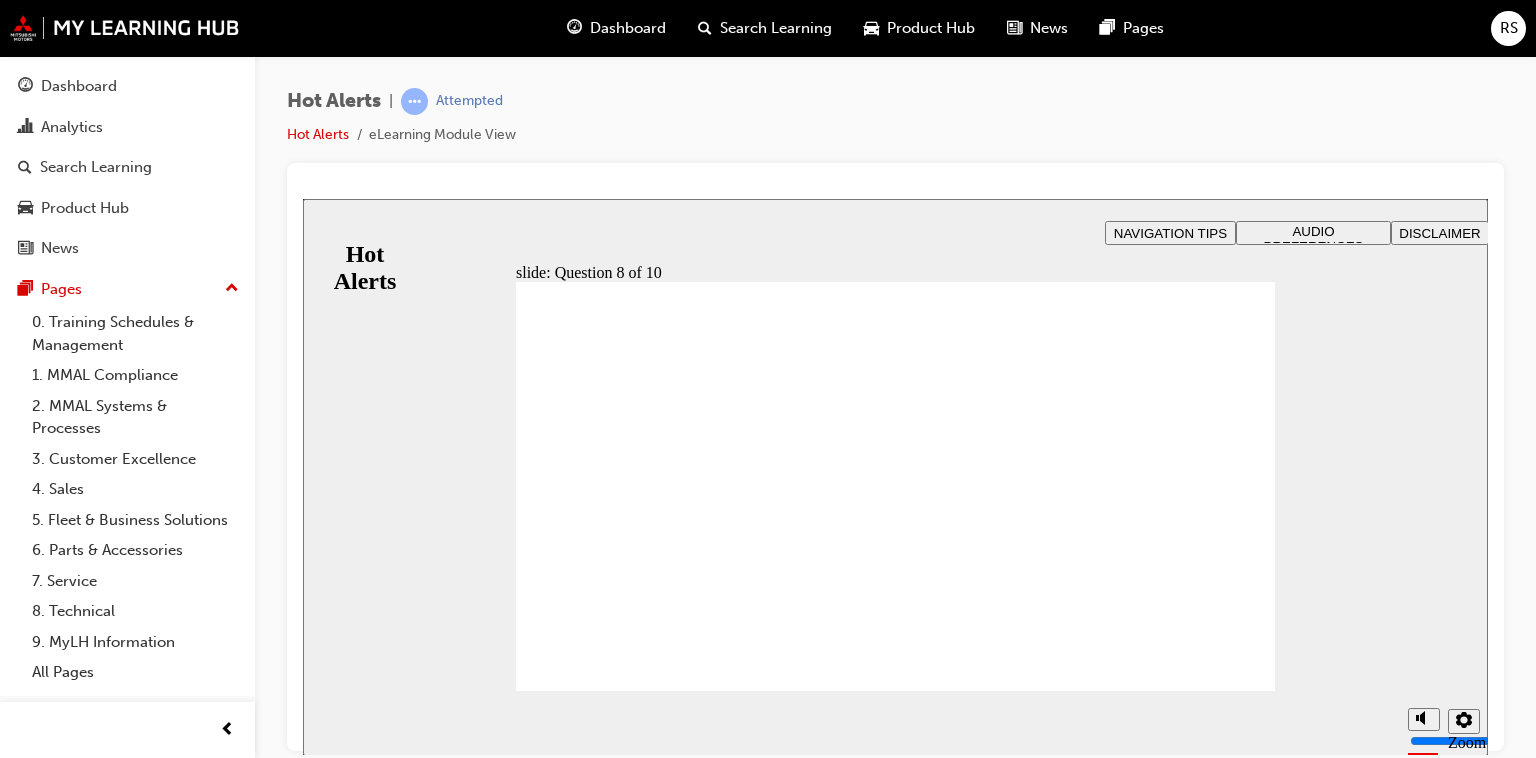 click 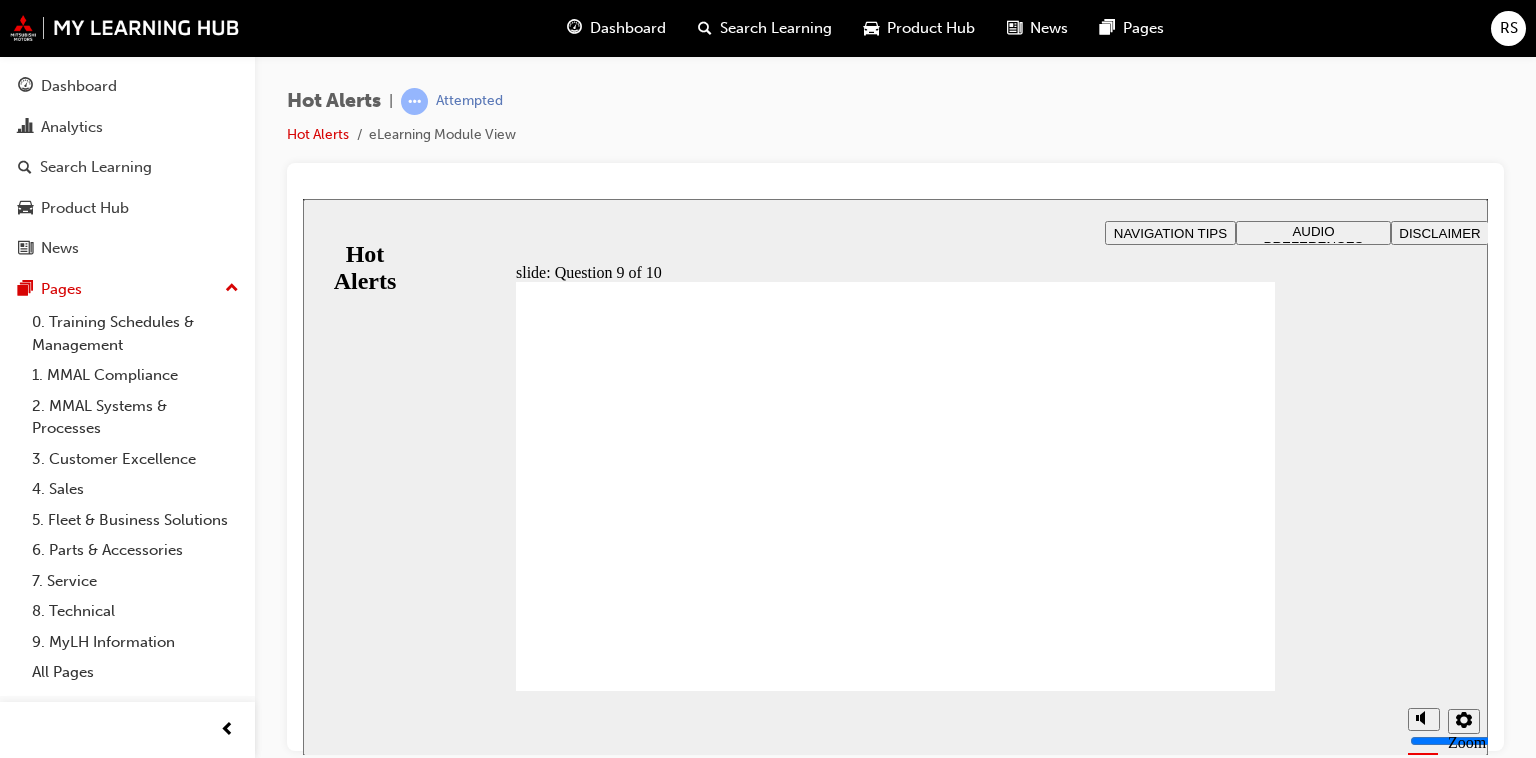 checkbox on "true" 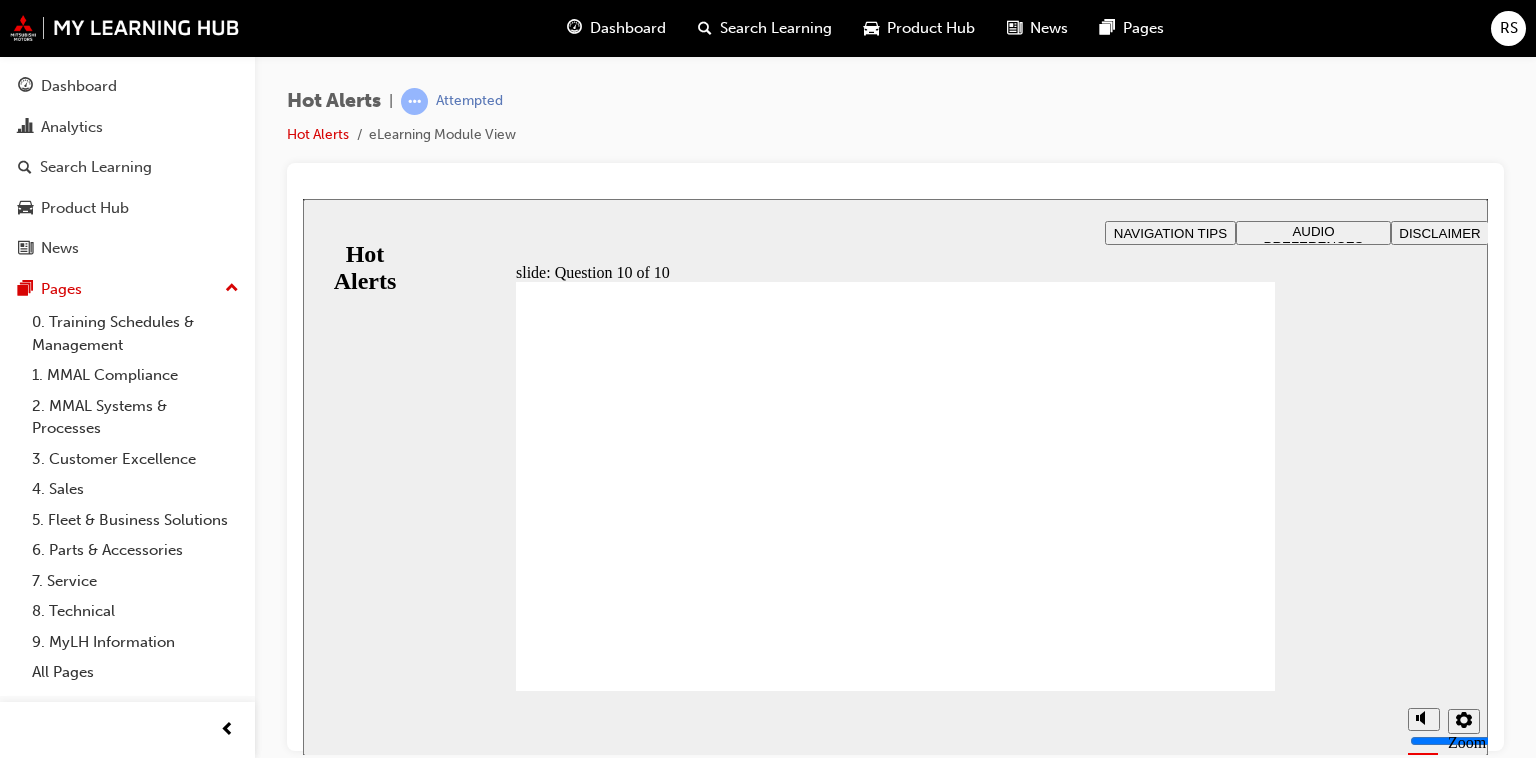 click 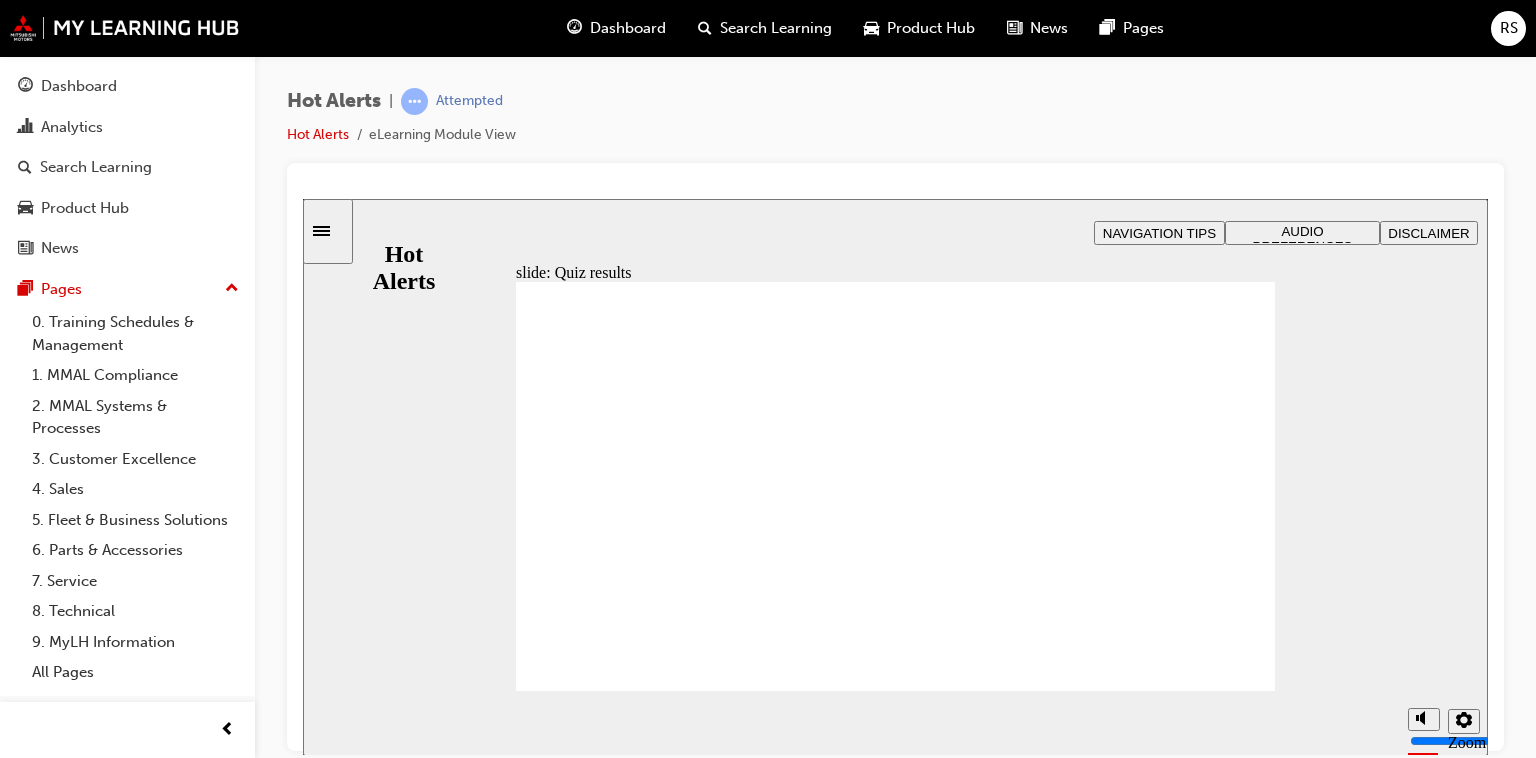 click 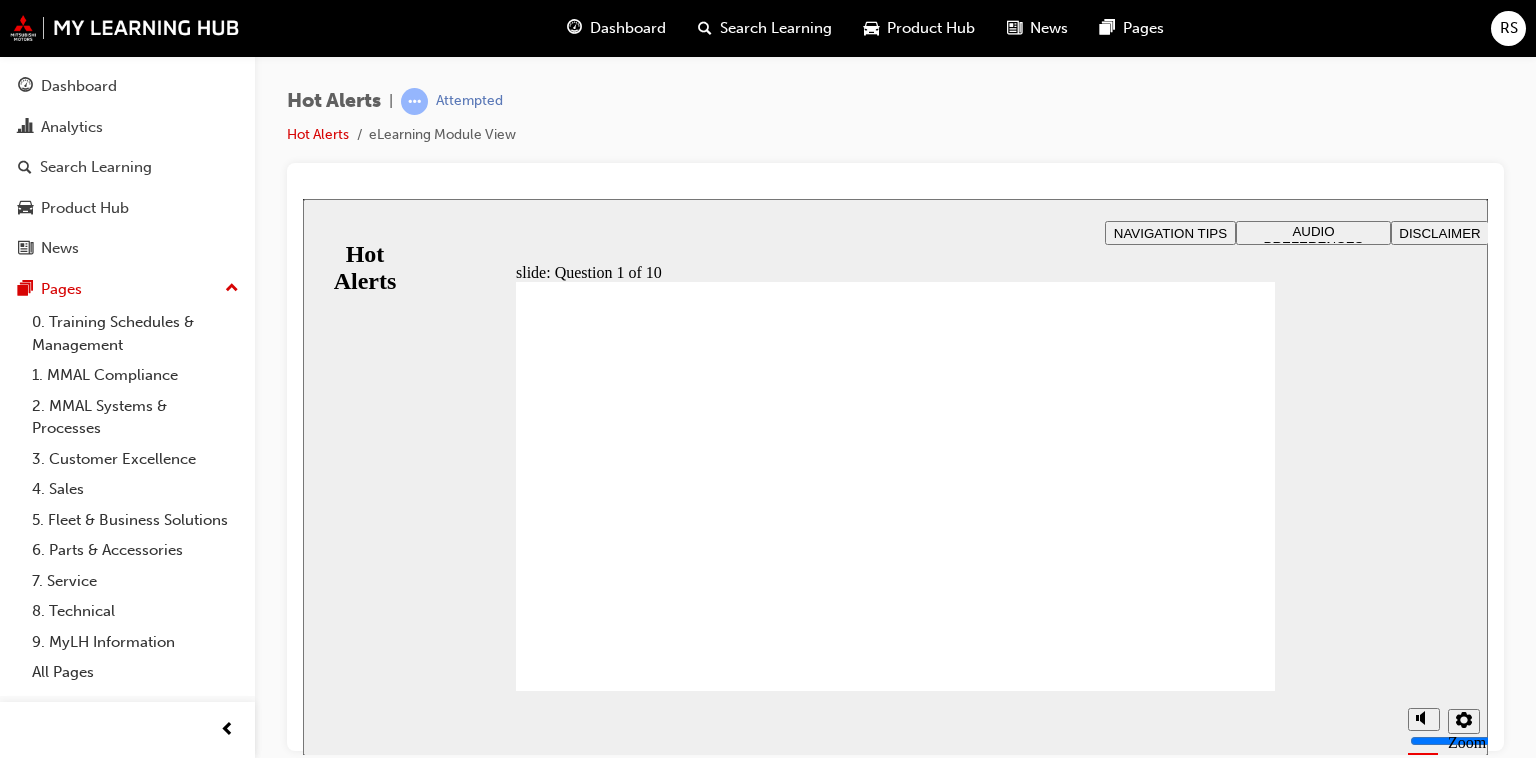 click at bounding box center [895, 1288] 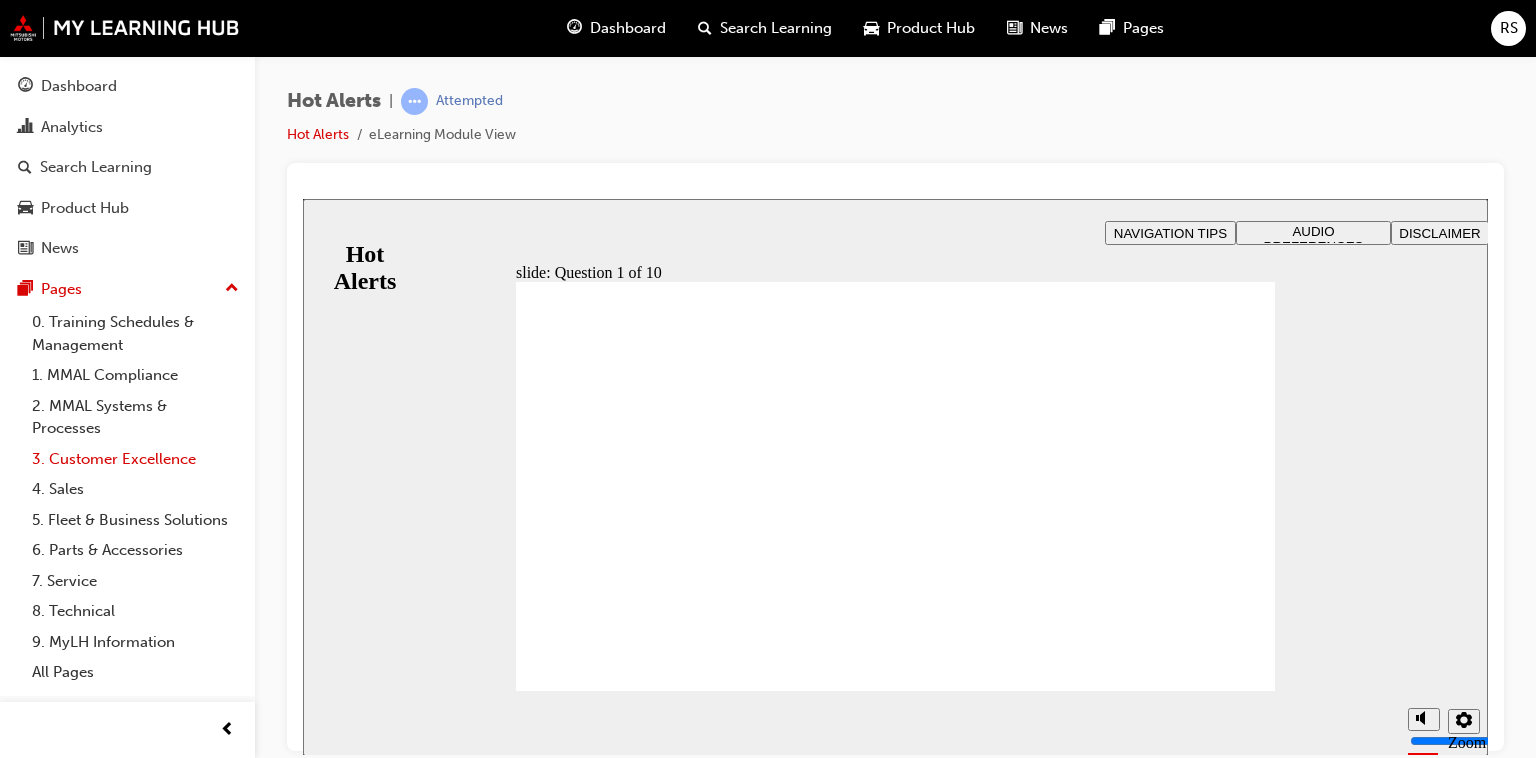 click on "3. Customer Excellence" at bounding box center (135, 459) 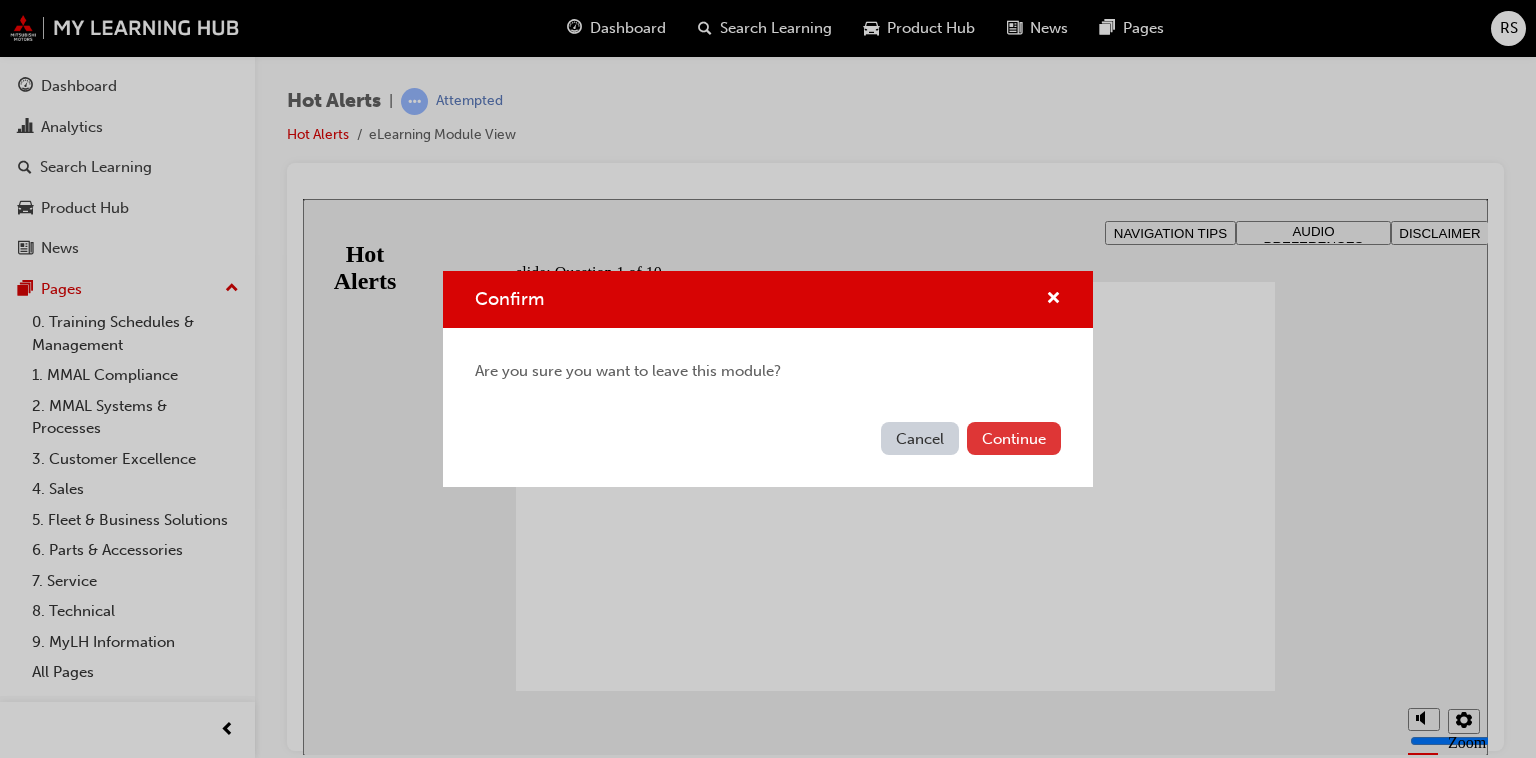 click on "Continue" at bounding box center [1014, 438] 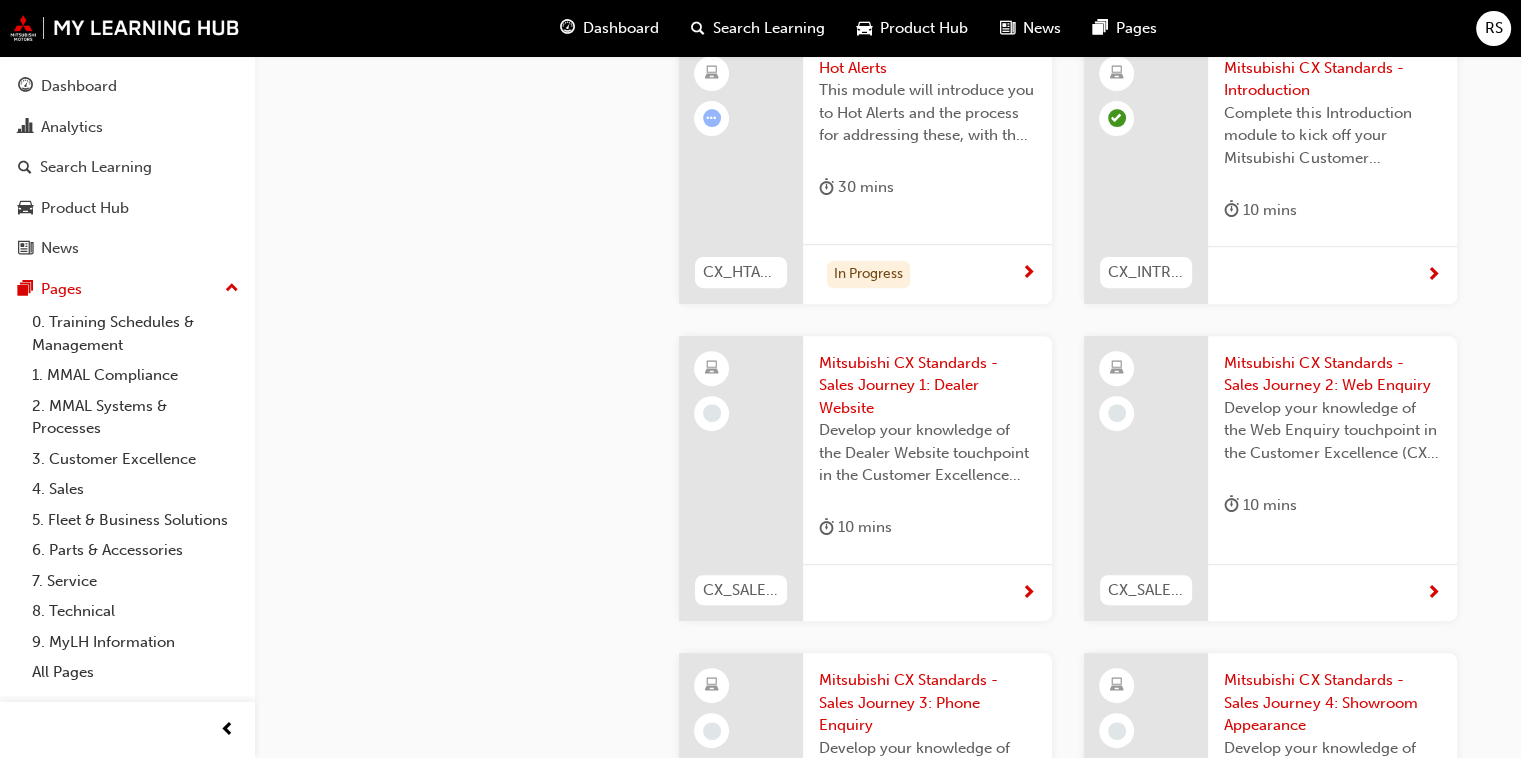 scroll, scrollTop: 720, scrollLeft: 0, axis: vertical 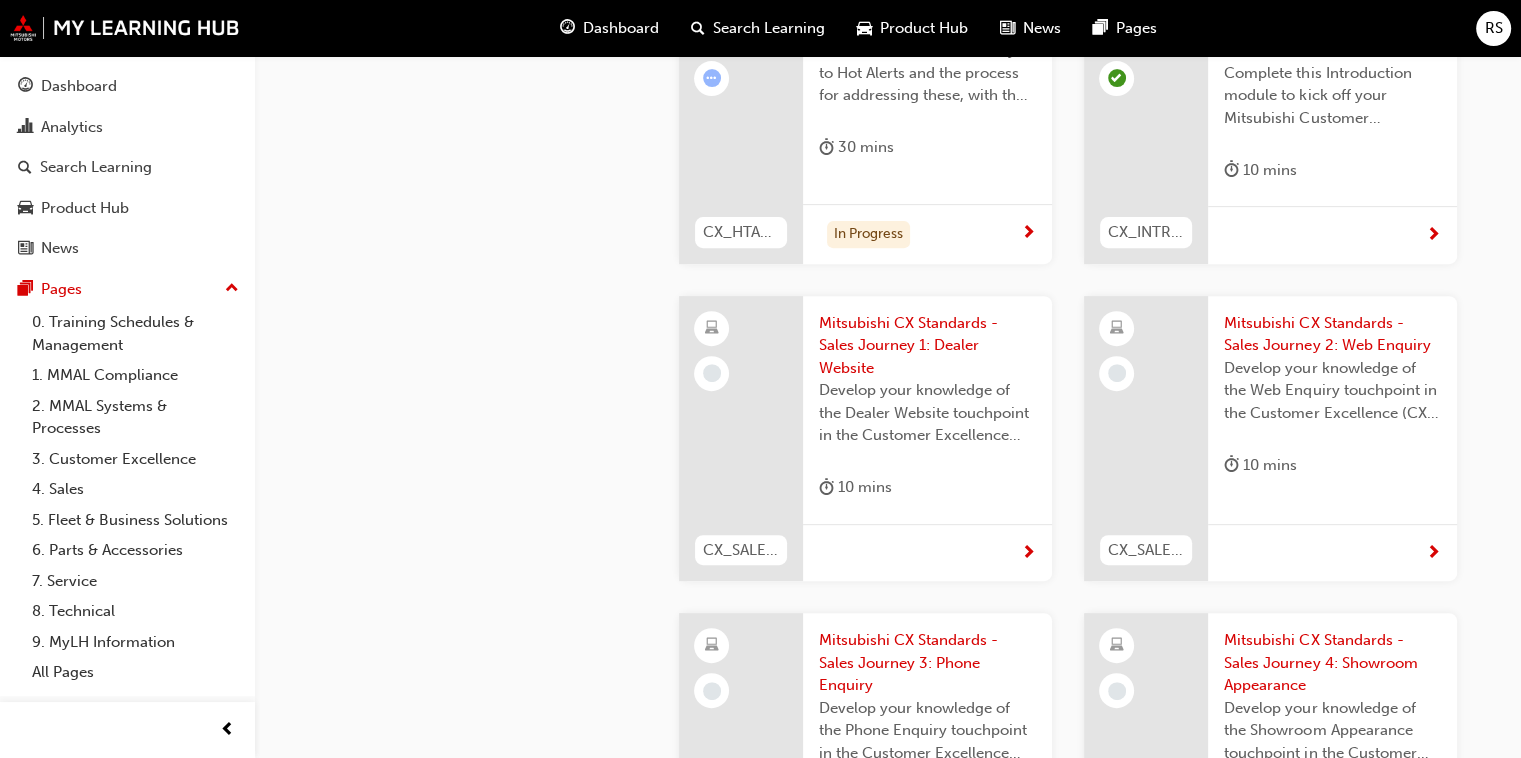 click on "Complete this Introduction module to kick off your Mitsubishi Customer Excellence (CX) Standards training journey!" at bounding box center (1332, 96) 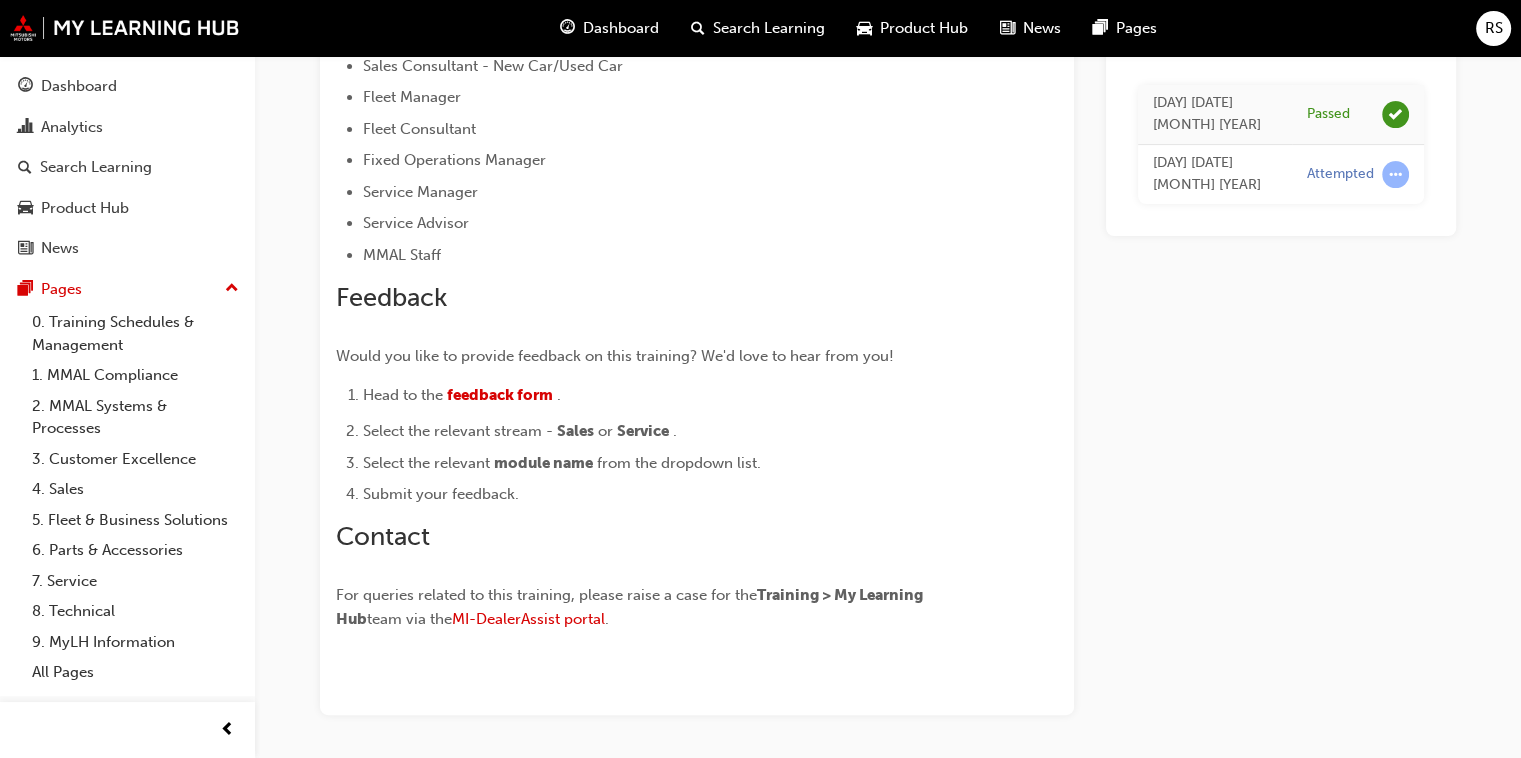 scroll, scrollTop: 642, scrollLeft: 0, axis: vertical 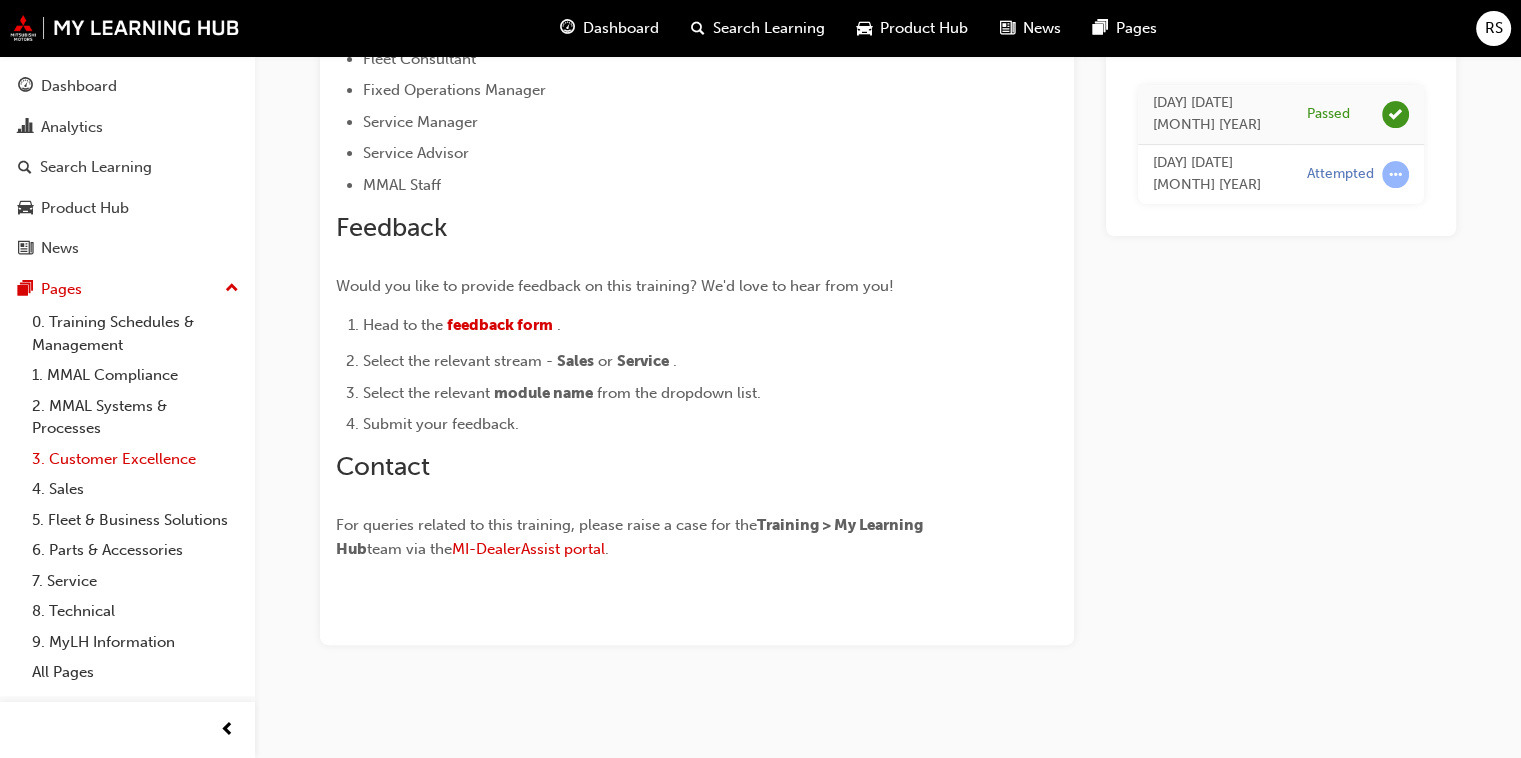 click on "3. Customer Excellence" at bounding box center (135, 459) 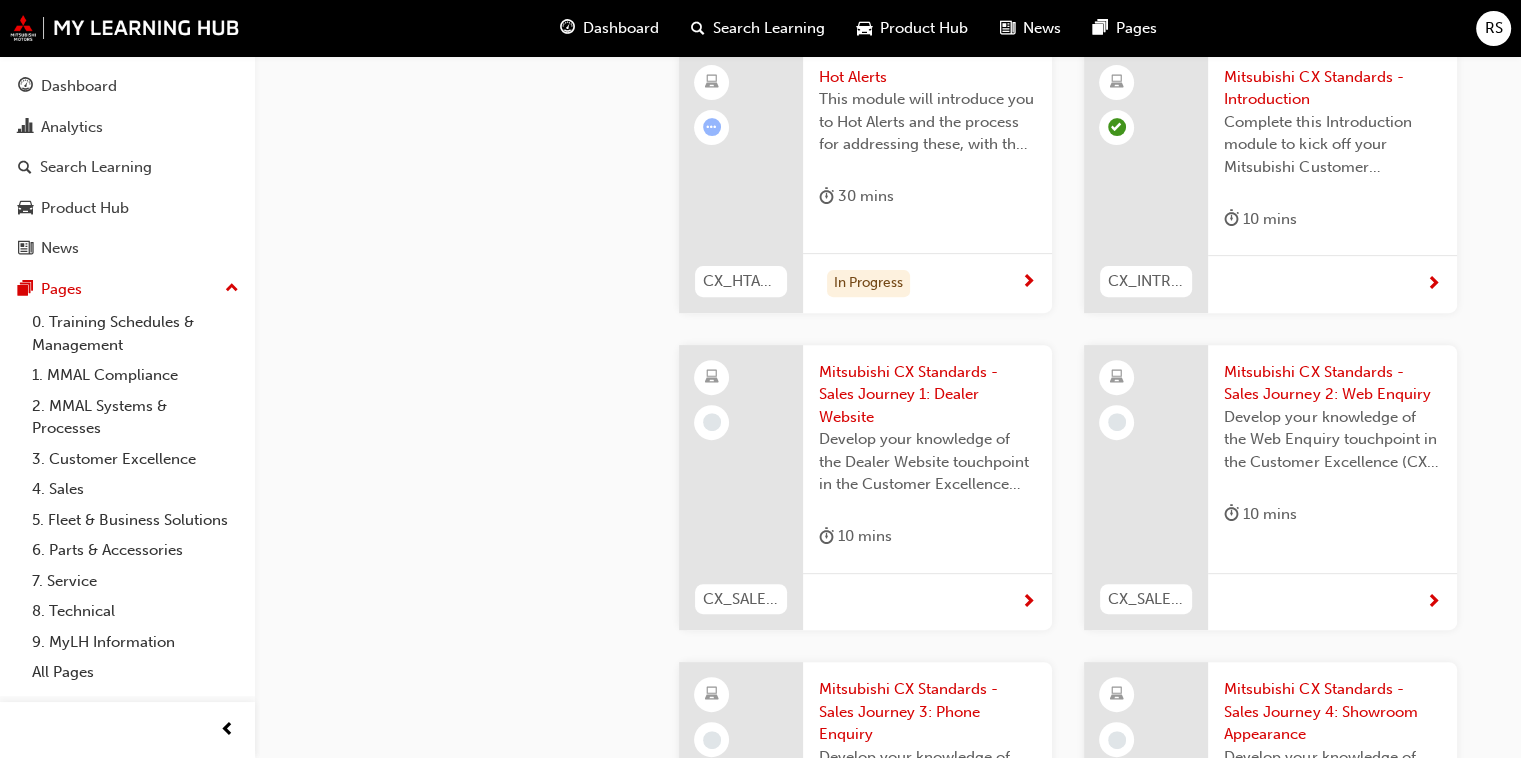 scroll, scrollTop: 673, scrollLeft: 0, axis: vertical 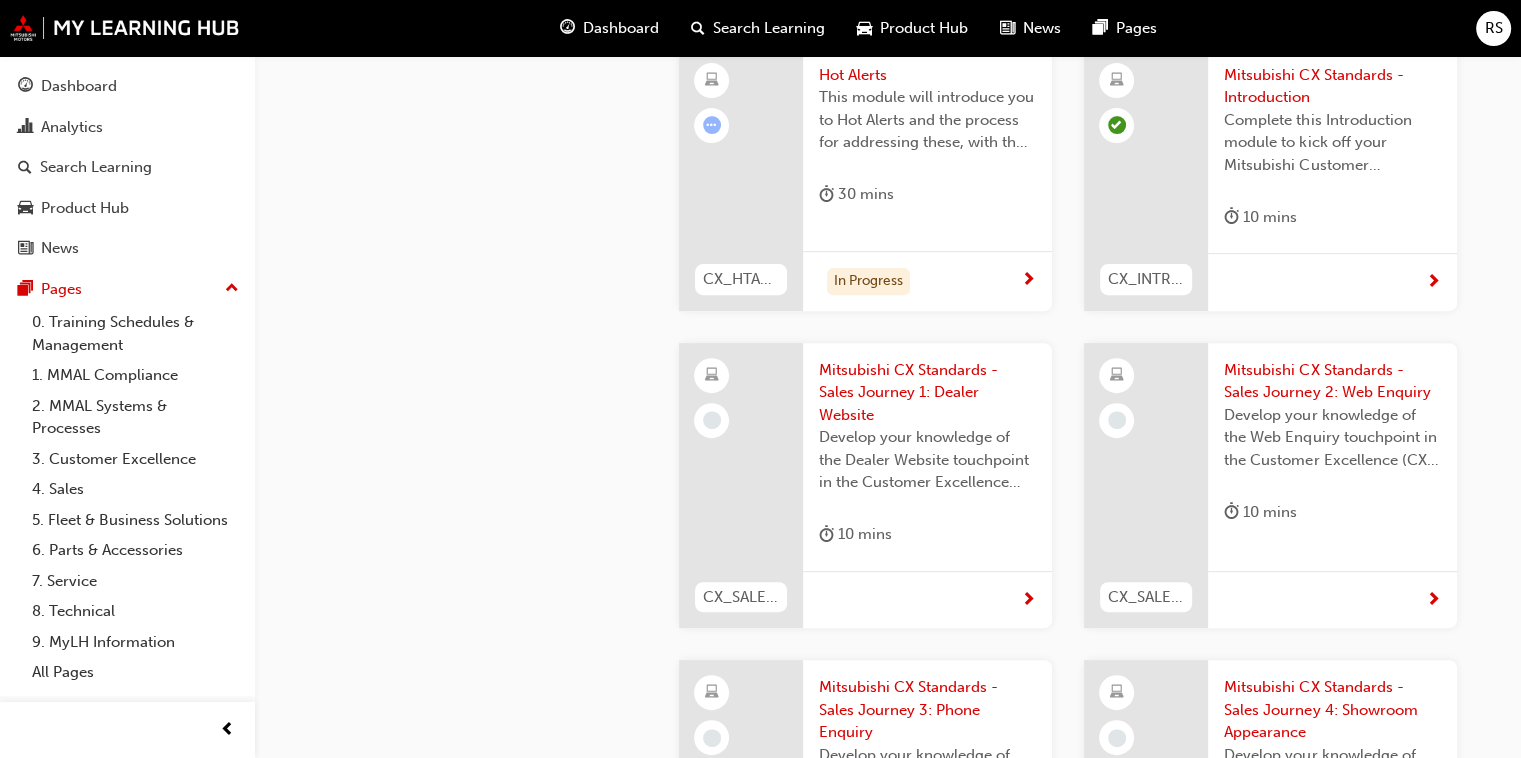 click on "Develop your knowledge of the Dealer Website touchpoint in the Customer Excellence (CX) Sales journey." at bounding box center [927, 460] 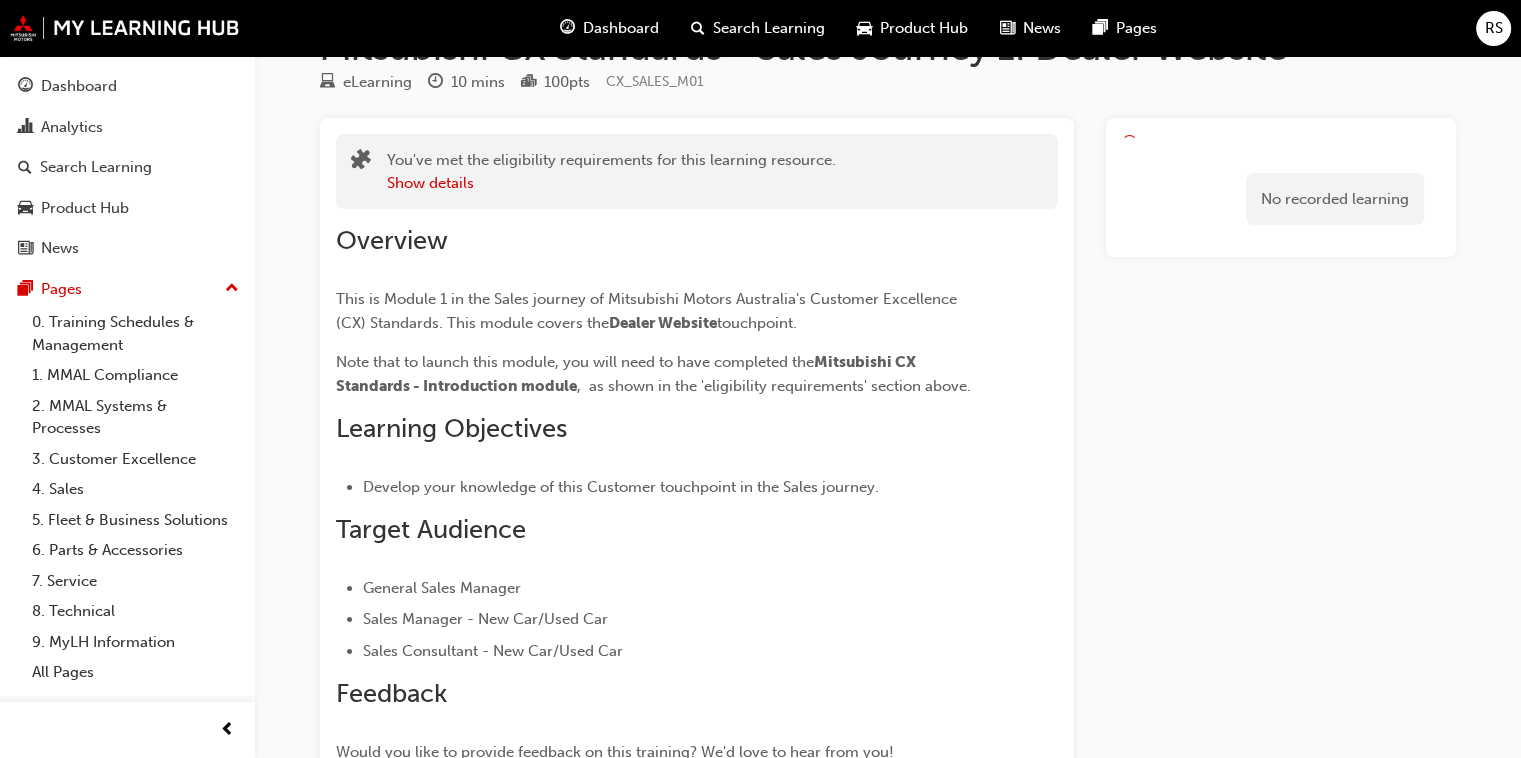 scroll, scrollTop: 0, scrollLeft: 0, axis: both 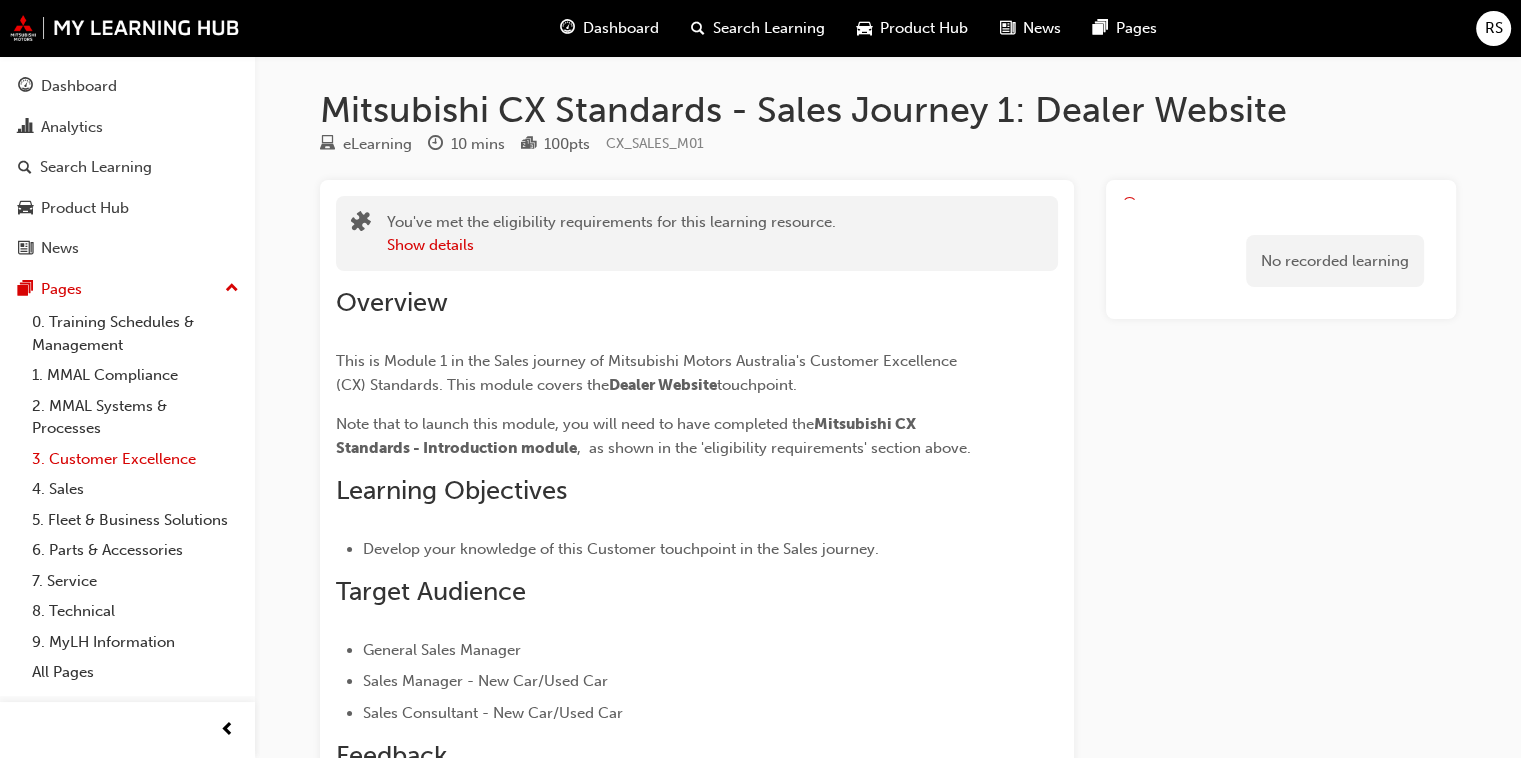 click on "3. Customer Excellence" at bounding box center [135, 459] 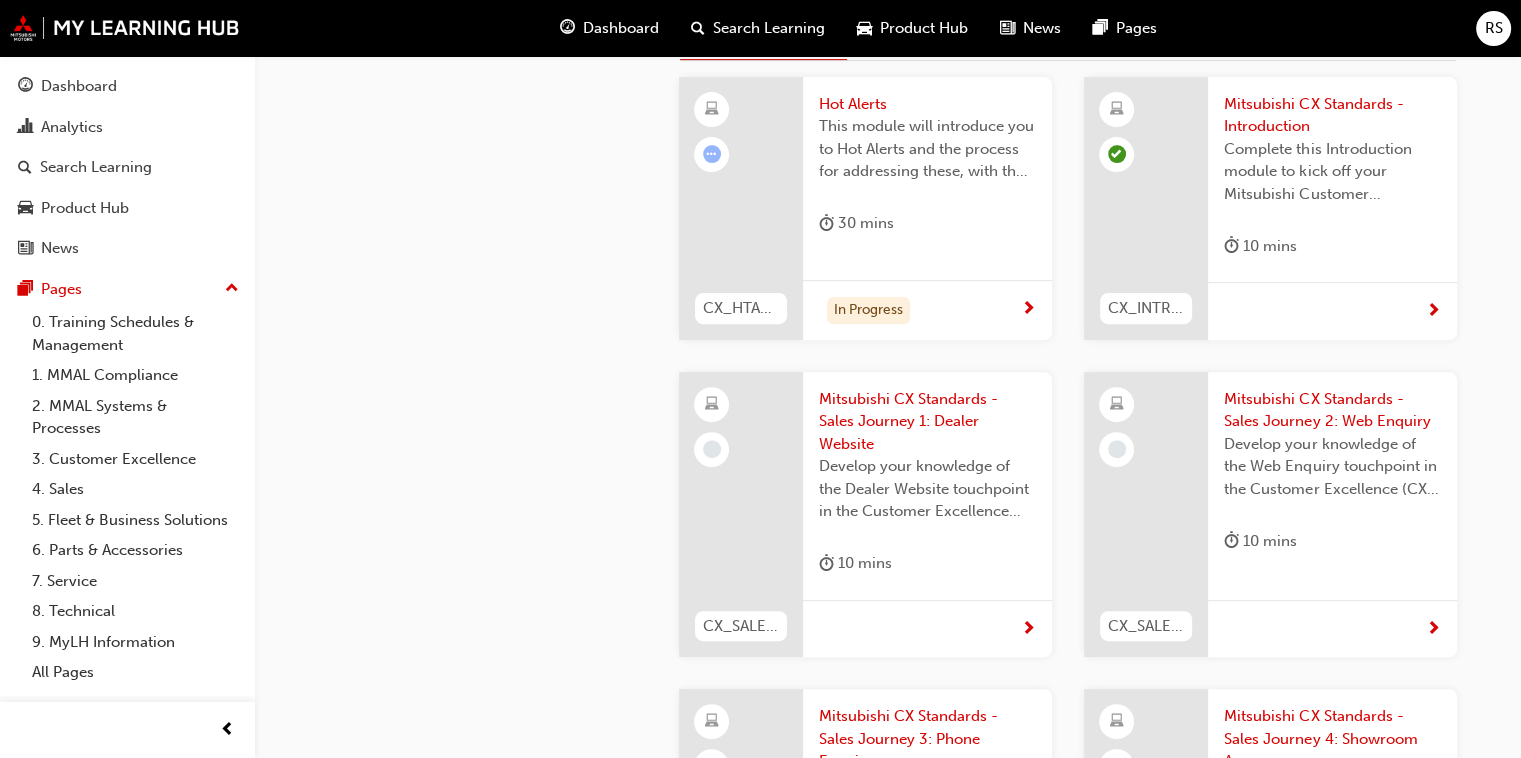 scroll, scrollTop: 652, scrollLeft: 0, axis: vertical 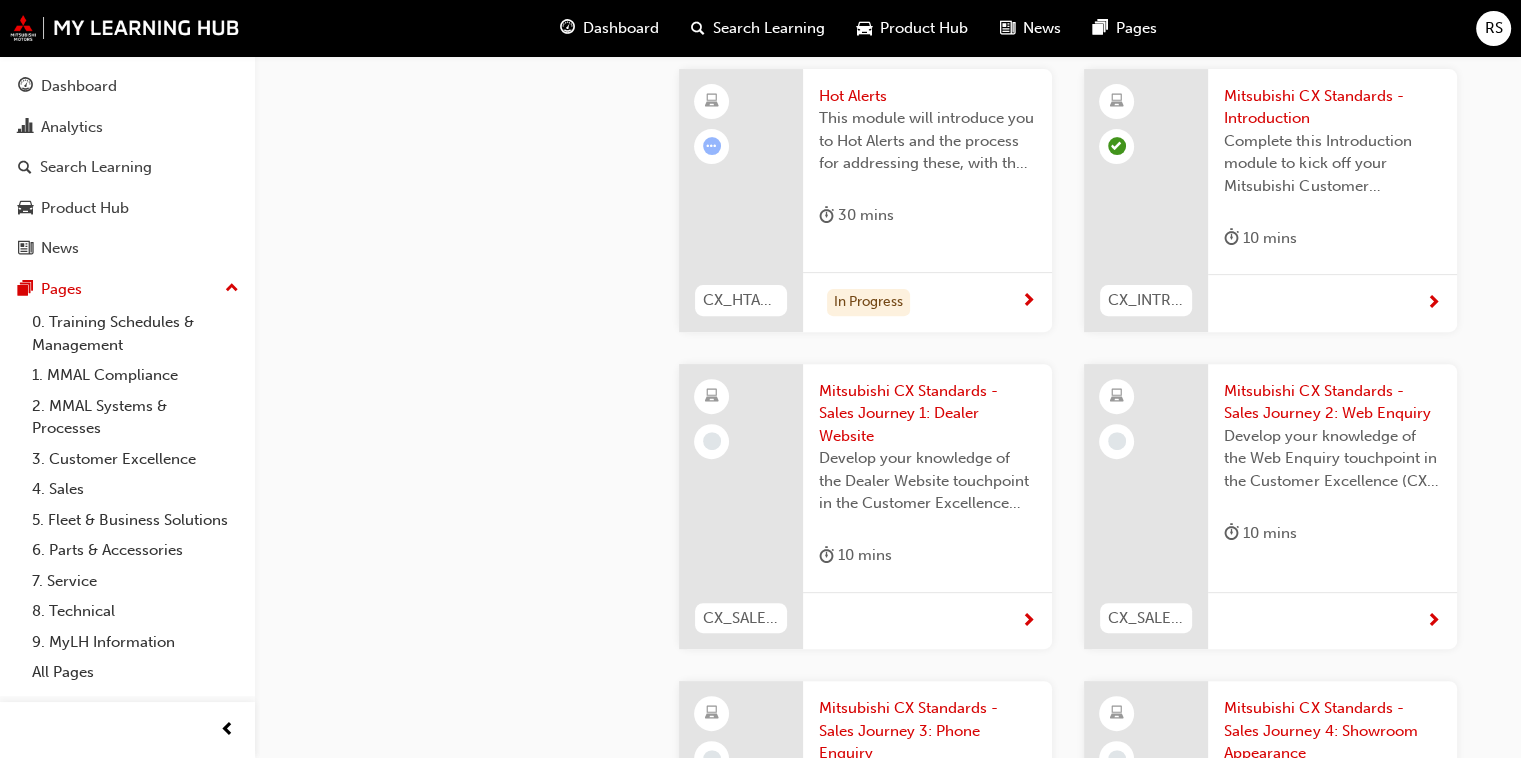 click on "Mitsubishi CX Standards - Sales Journey 2: Web Enquiry" at bounding box center (1332, 402) 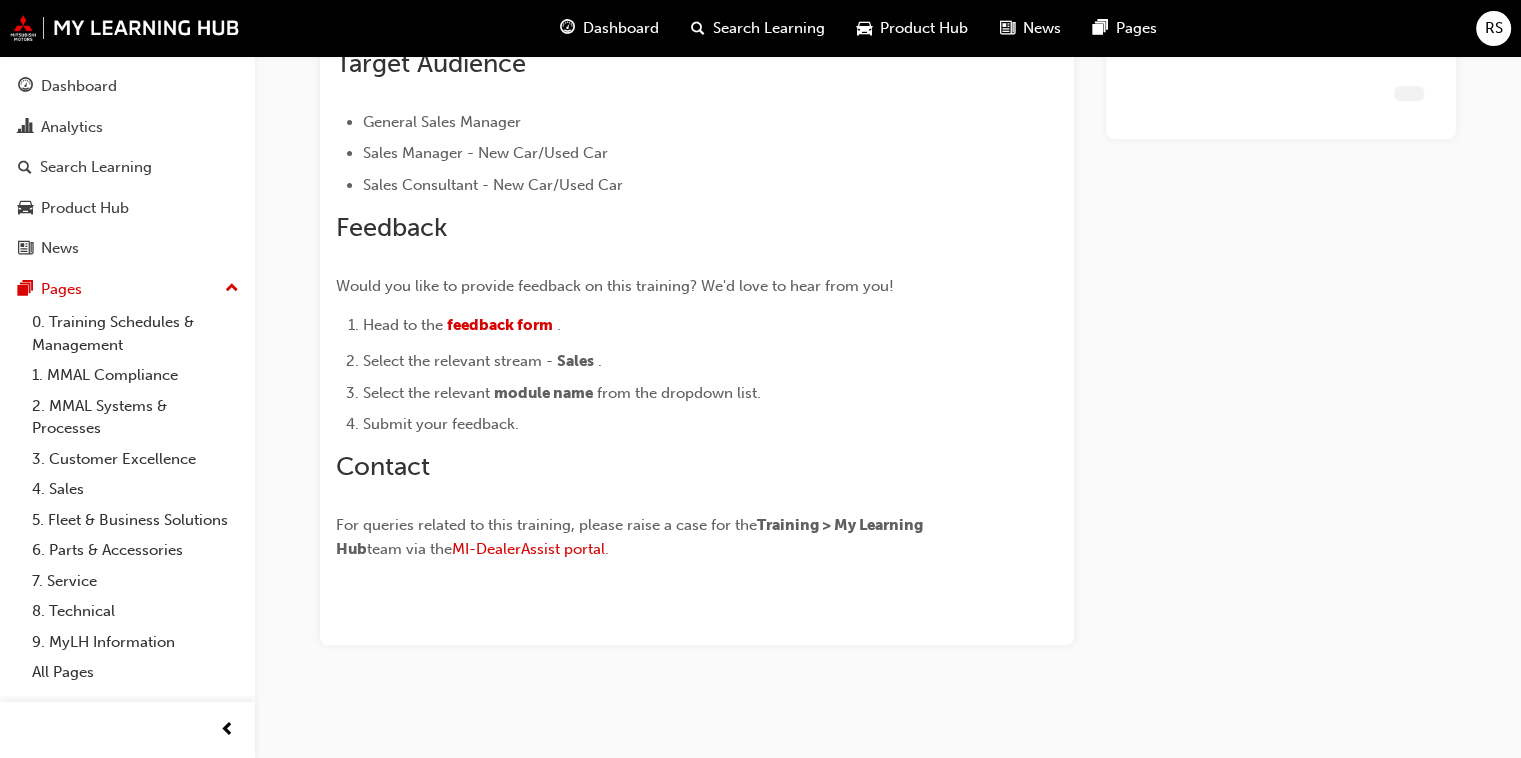 click at bounding box center (1281, 163) 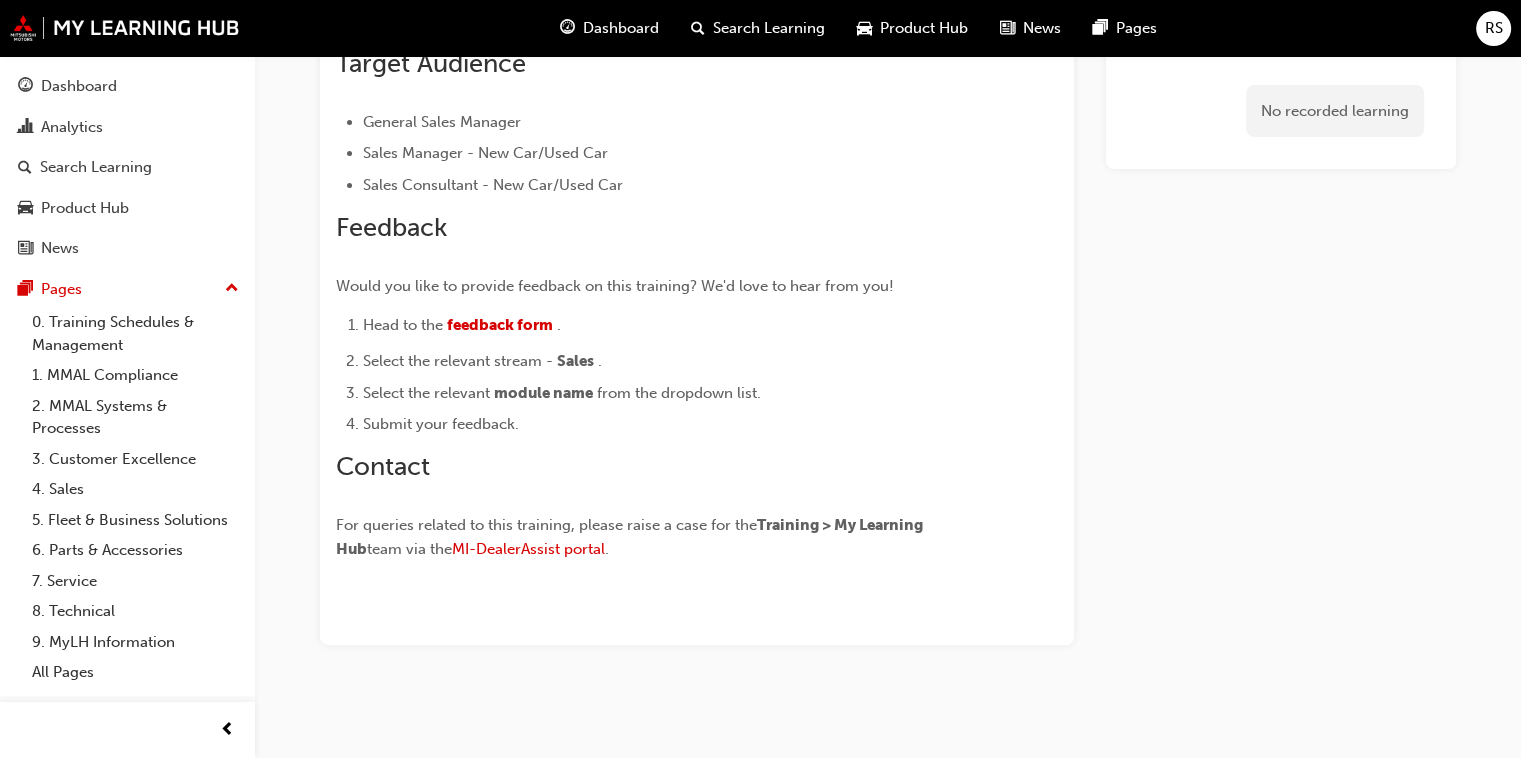 scroll, scrollTop: 575, scrollLeft: 0, axis: vertical 